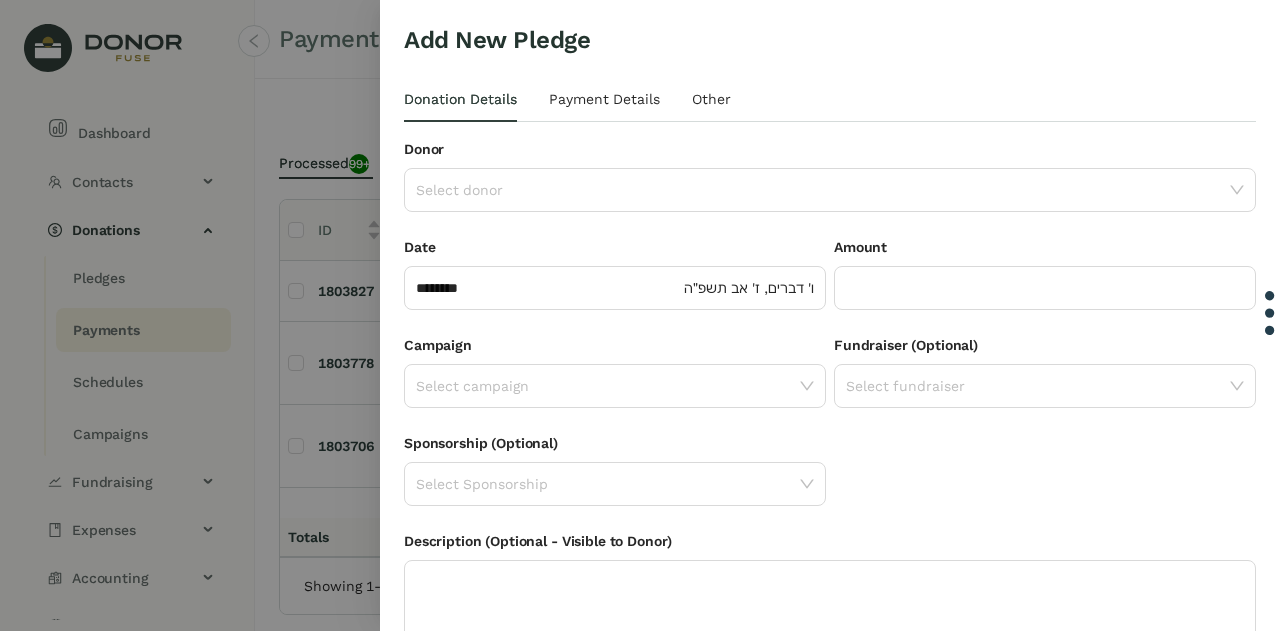 scroll, scrollTop: 0, scrollLeft: 0, axis: both 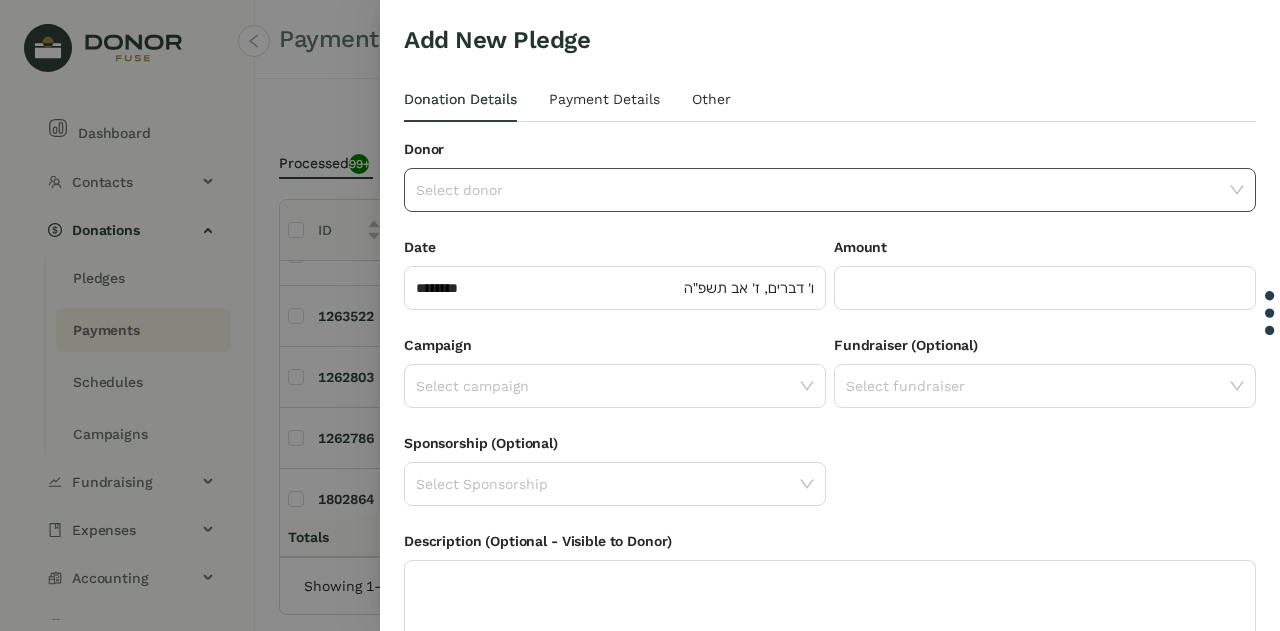 click 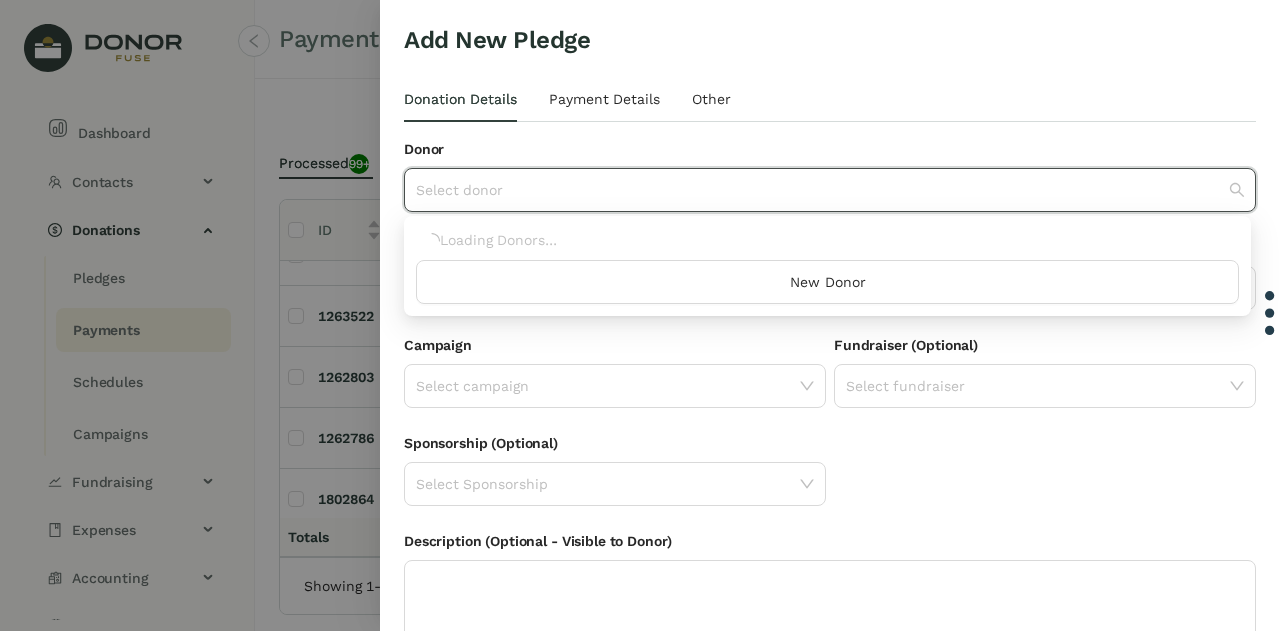 type on "*" 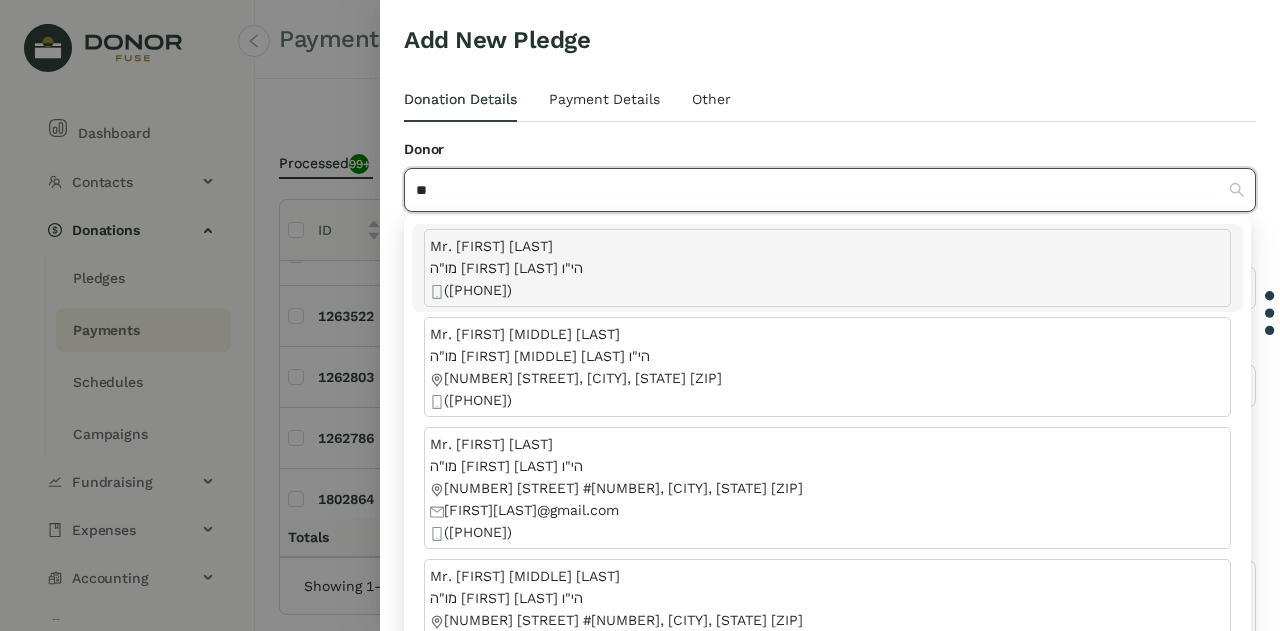 type on "*" 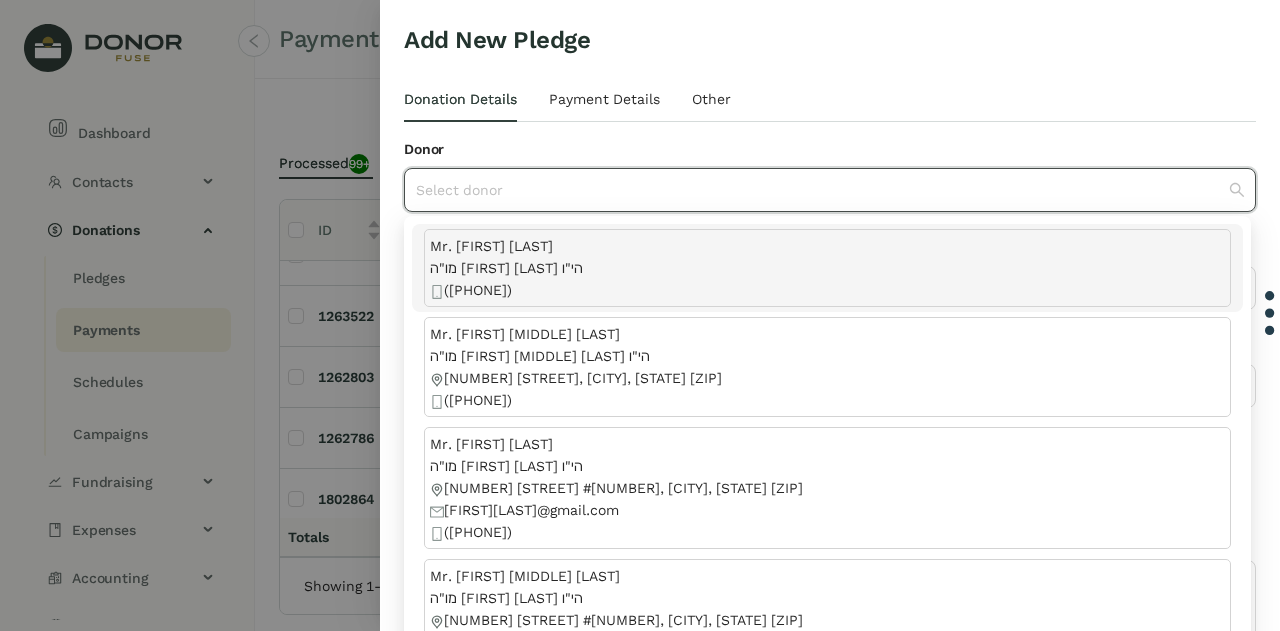 type on "*" 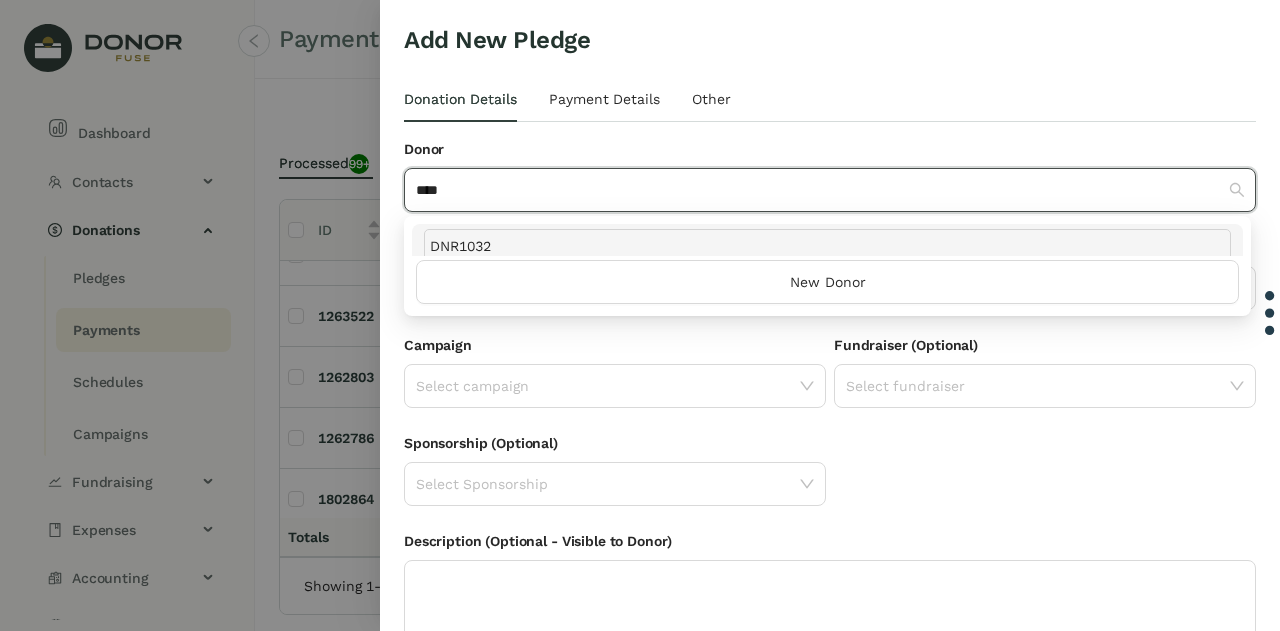 type on "****" 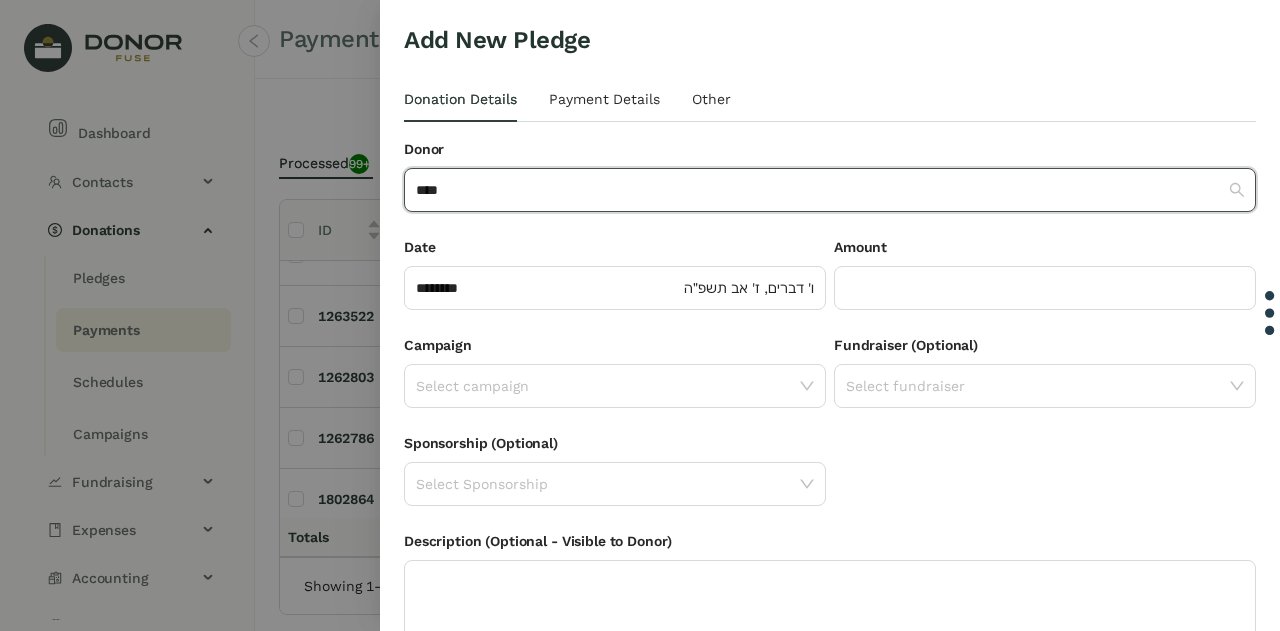 type 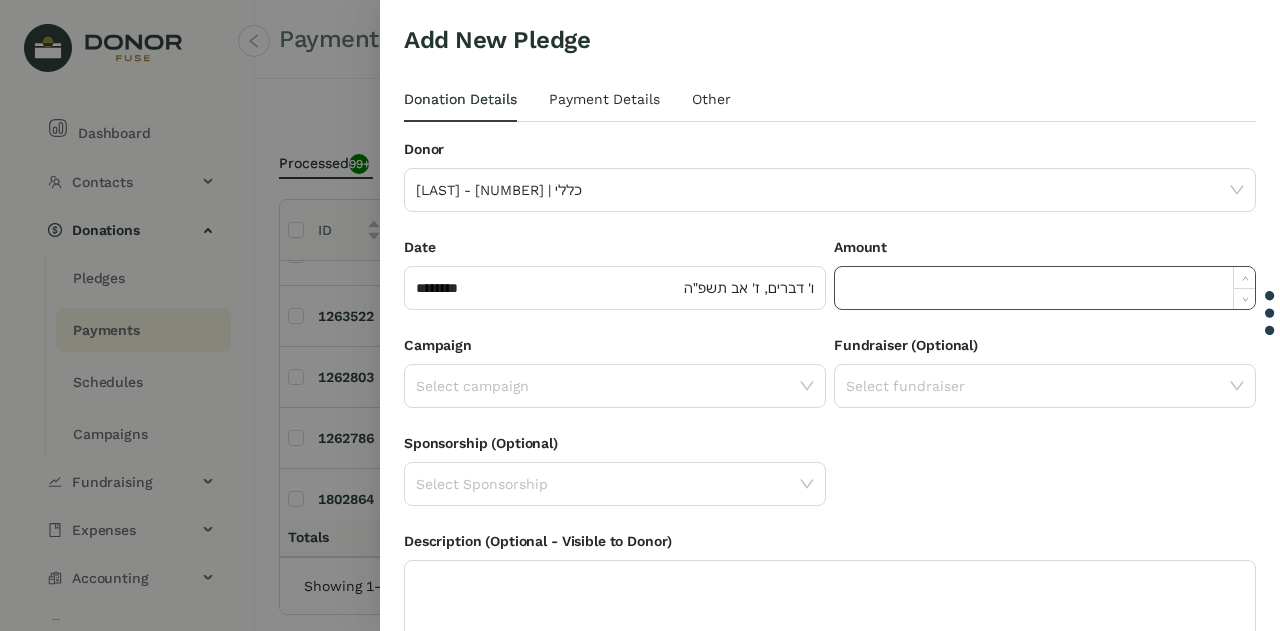 click 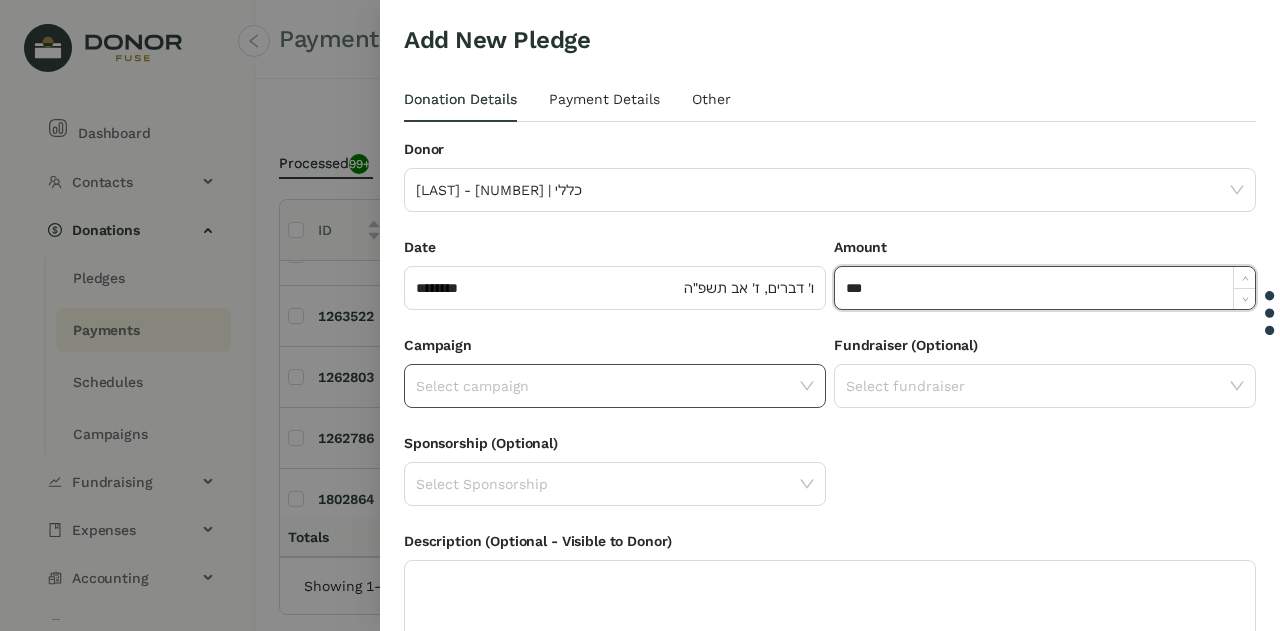 click 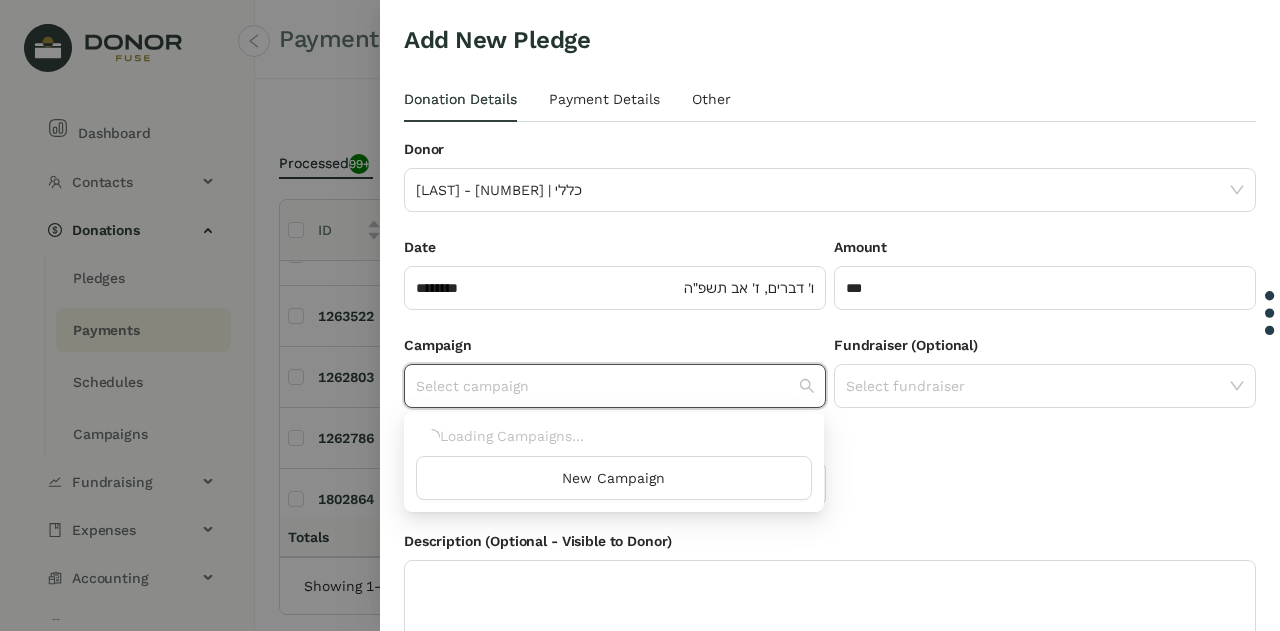 type on "*******" 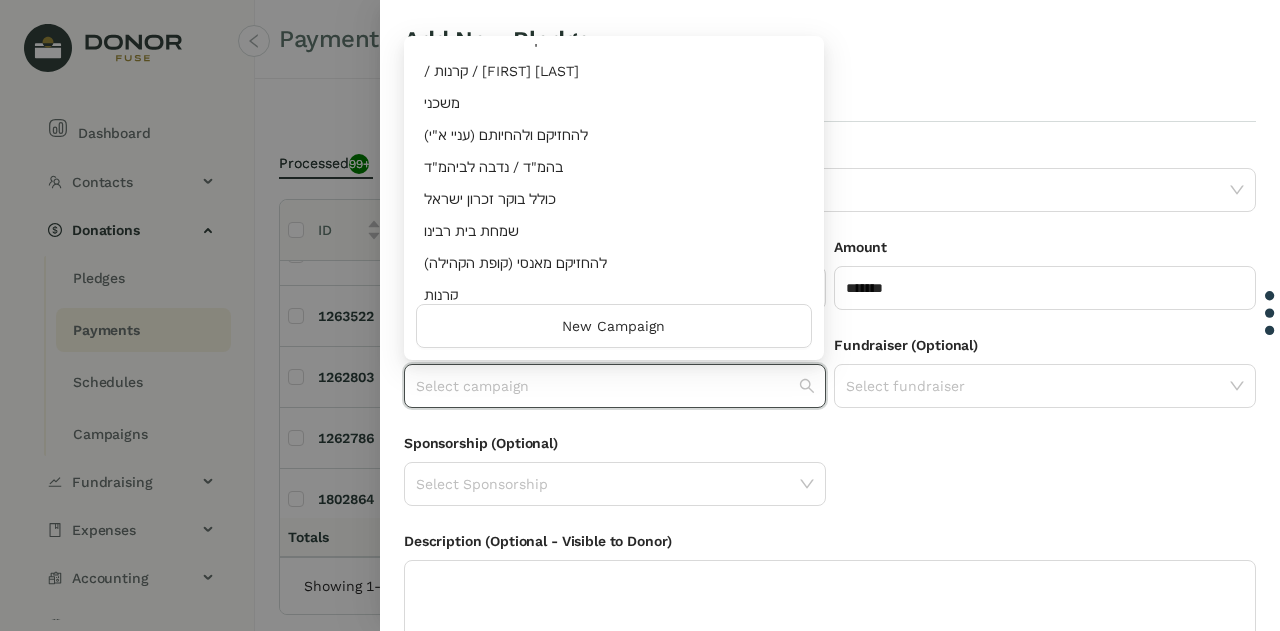 scroll, scrollTop: 760, scrollLeft: 0, axis: vertical 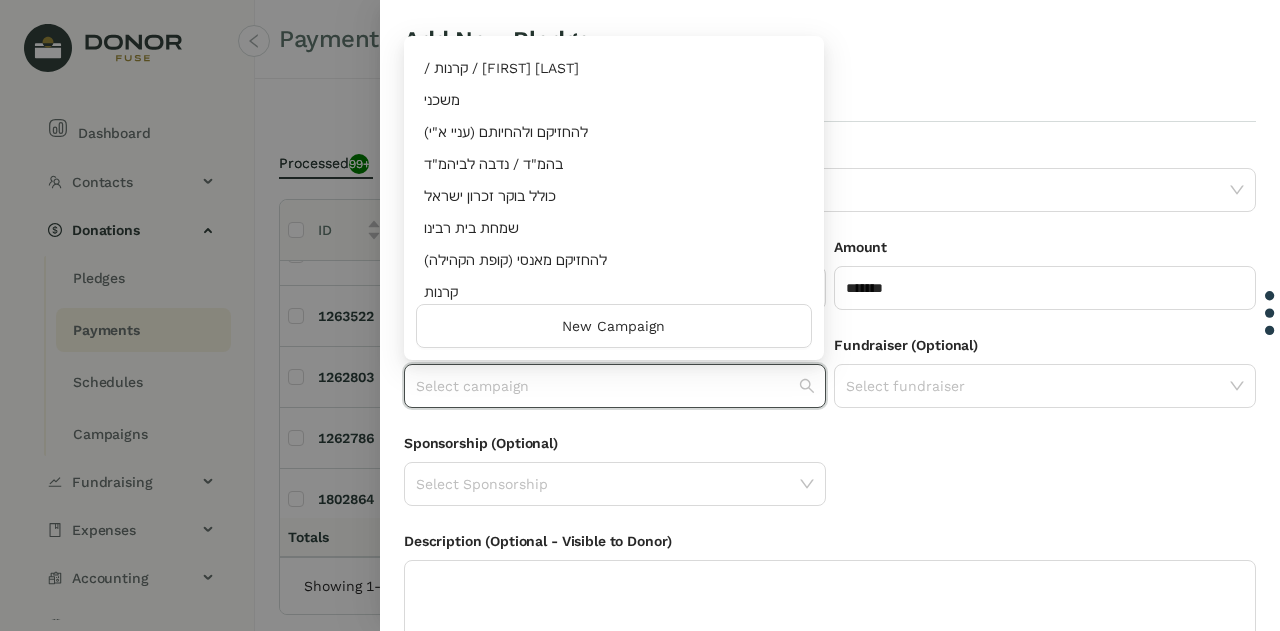 type on "*" 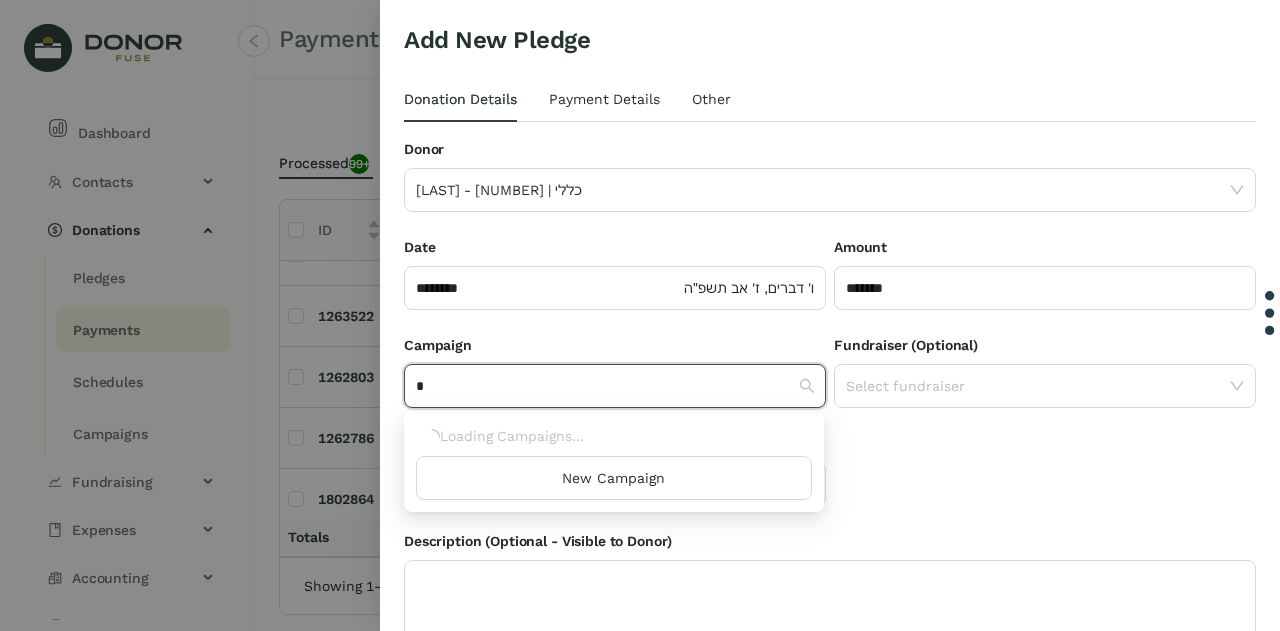 scroll, scrollTop: 0, scrollLeft: 0, axis: both 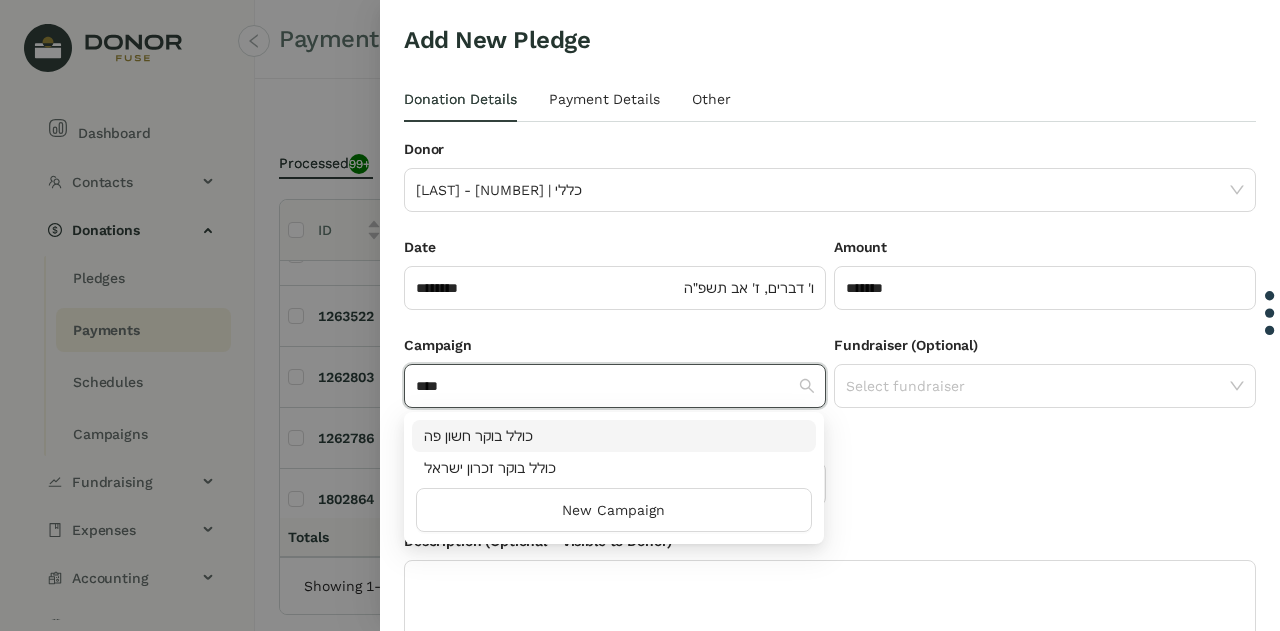 type on "****" 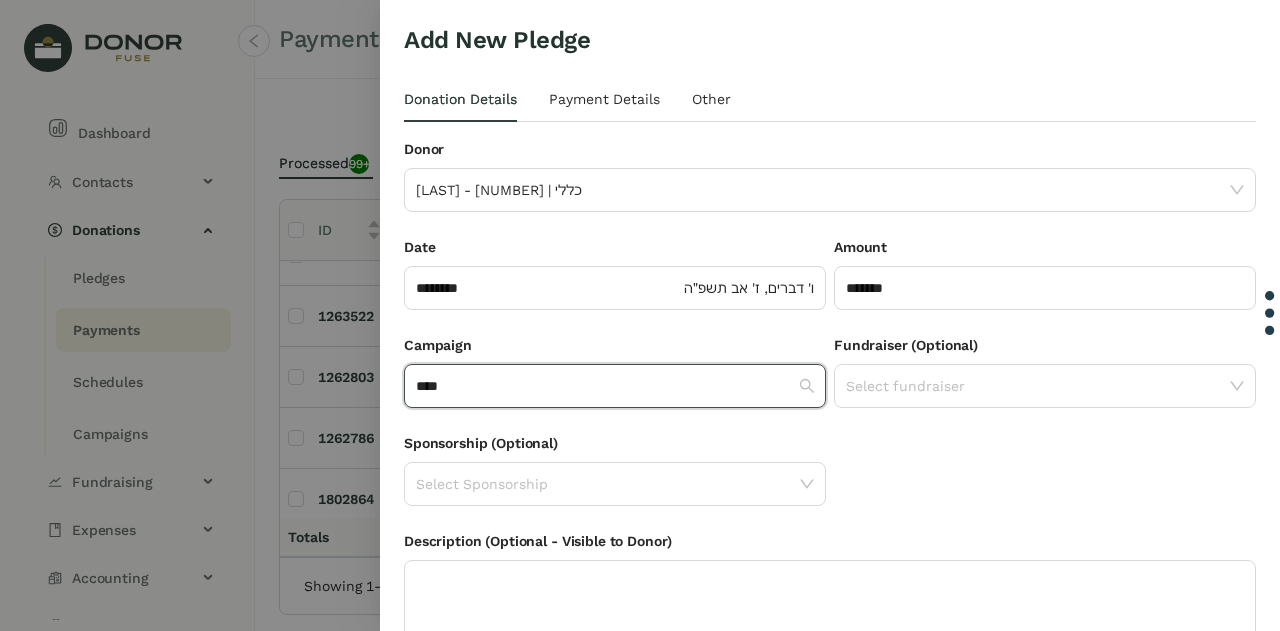 type 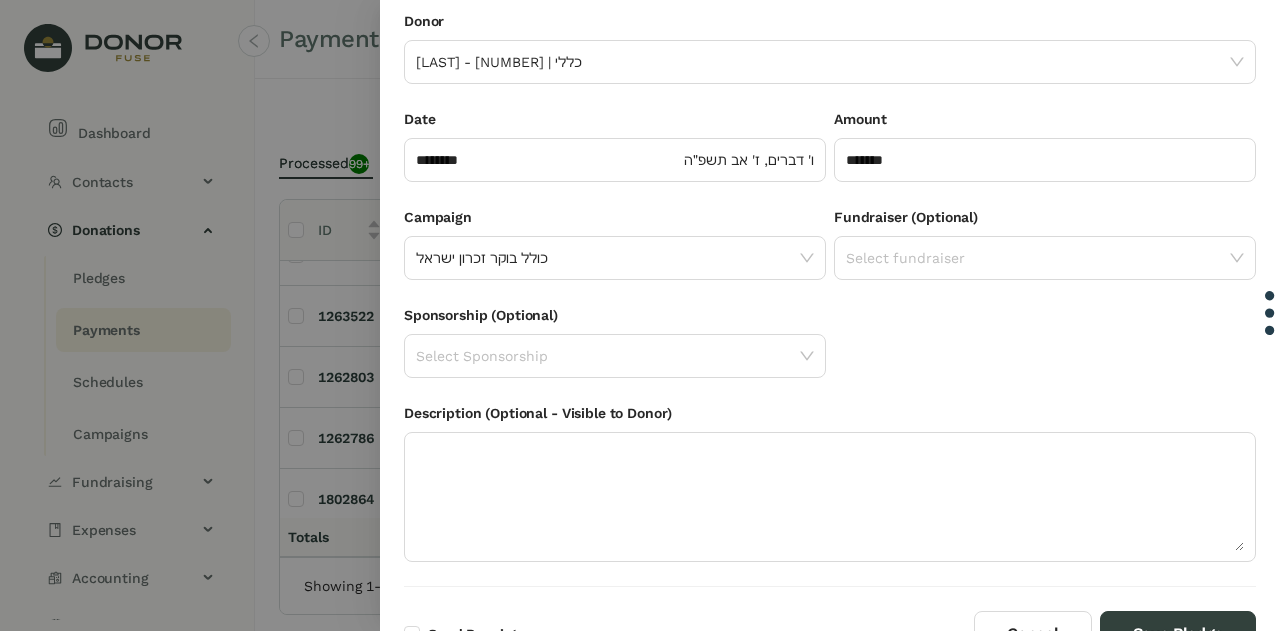 scroll, scrollTop: 130, scrollLeft: 0, axis: vertical 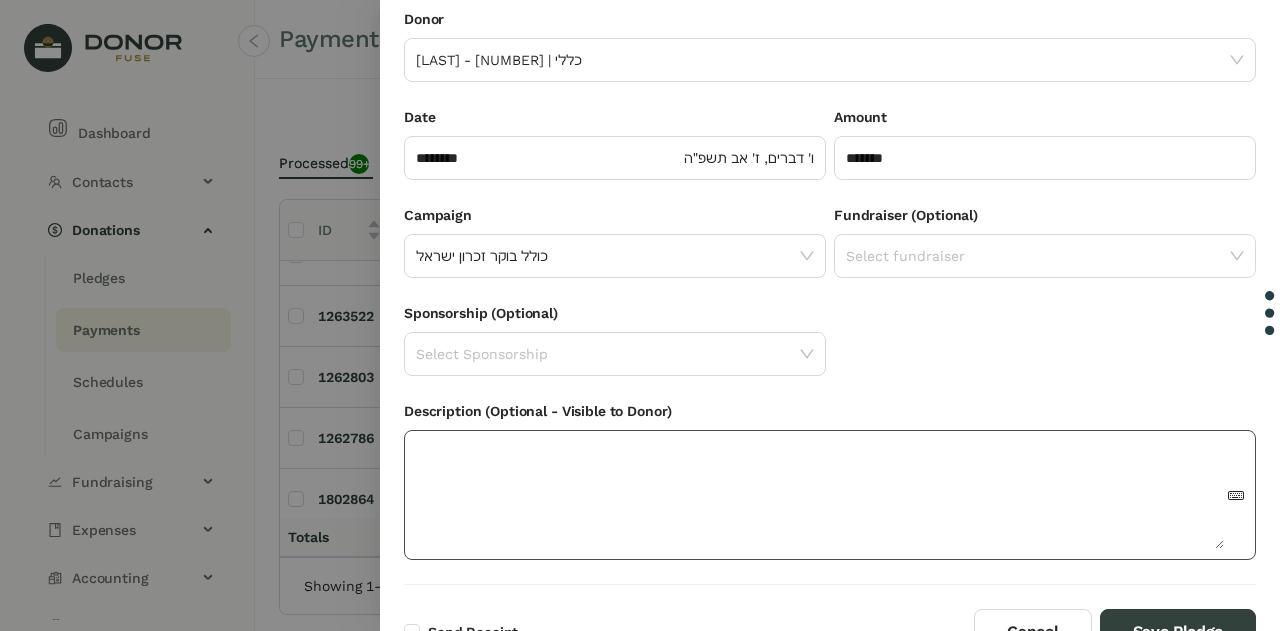 click 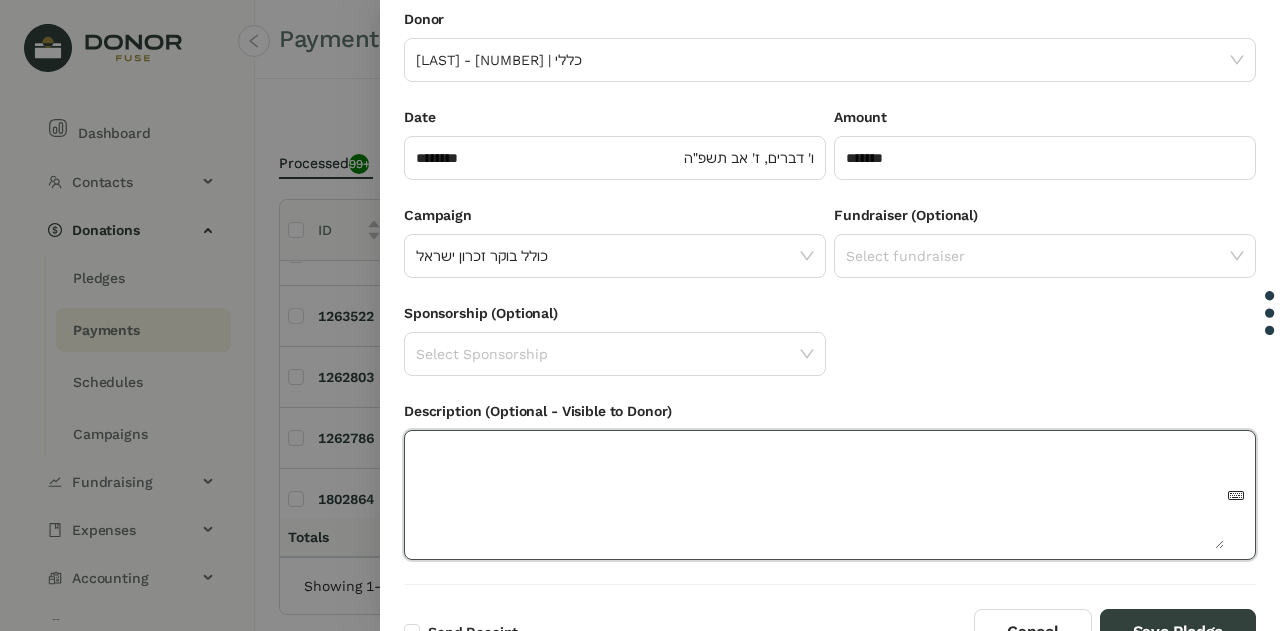 click 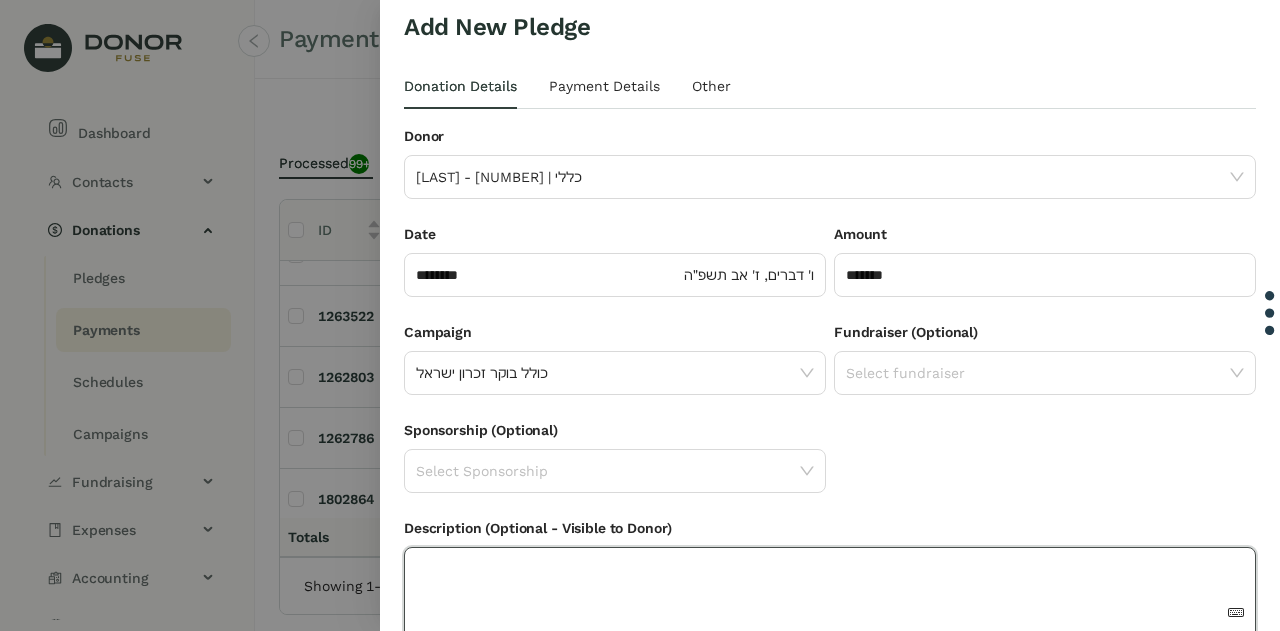 scroll, scrollTop: 10, scrollLeft: 0, axis: vertical 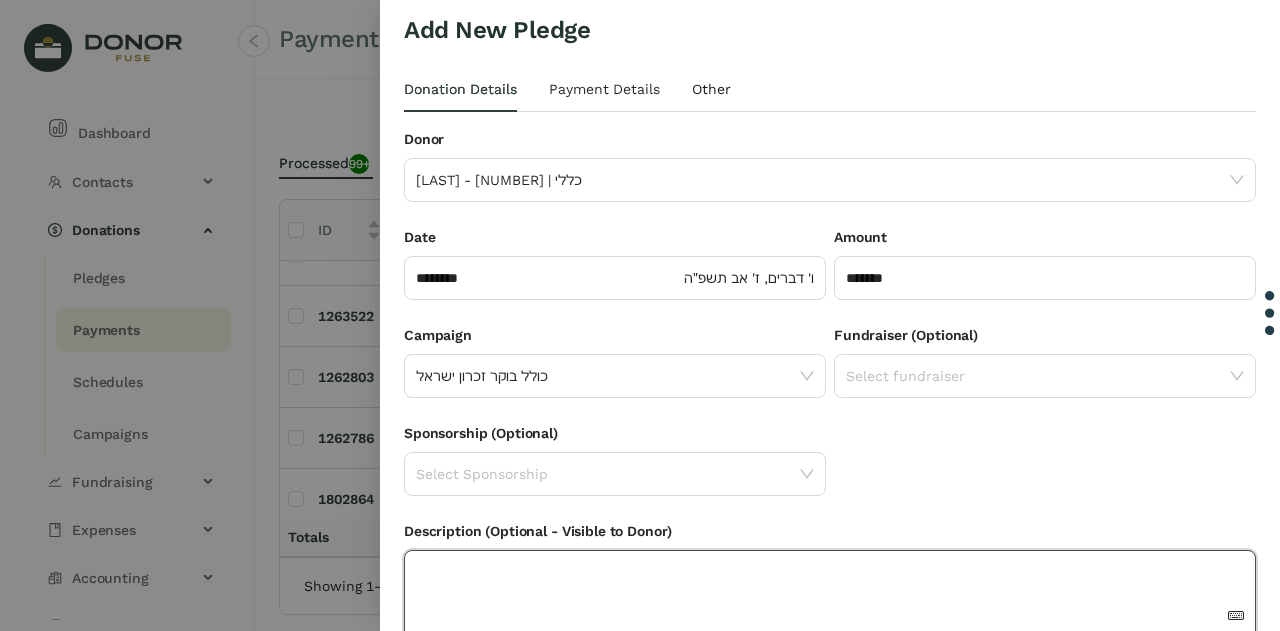 click on "Other" at bounding box center [711, 89] 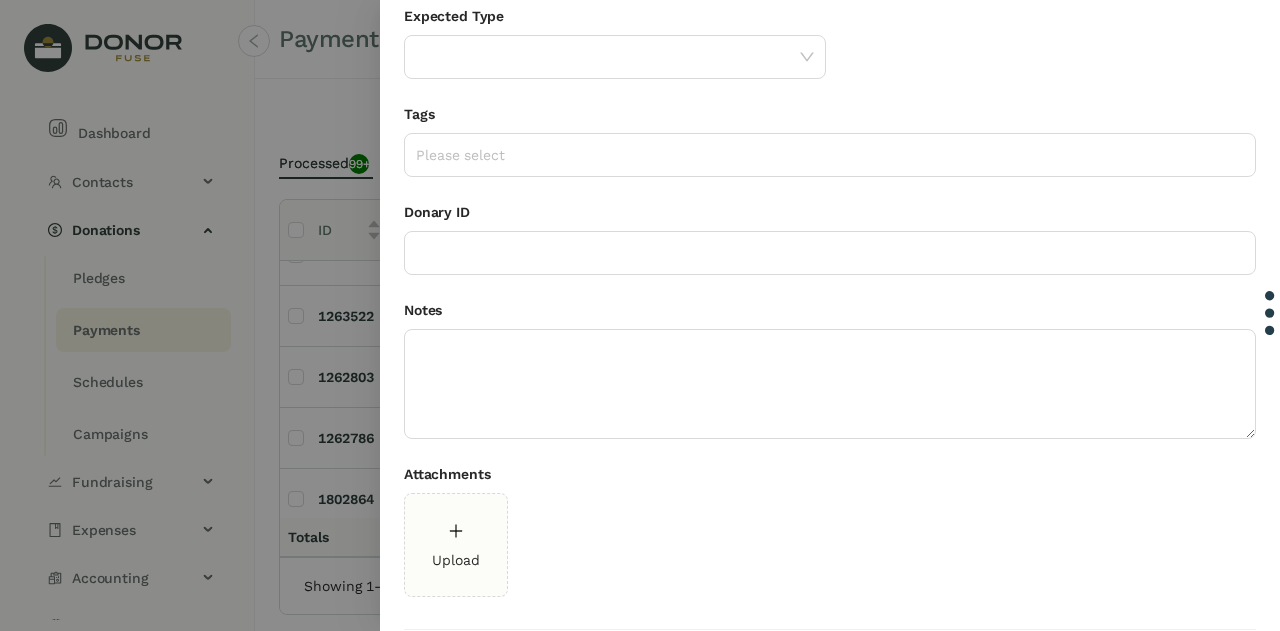 scroll, scrollTop: 135, scrollLeft: 0, axis: vertical 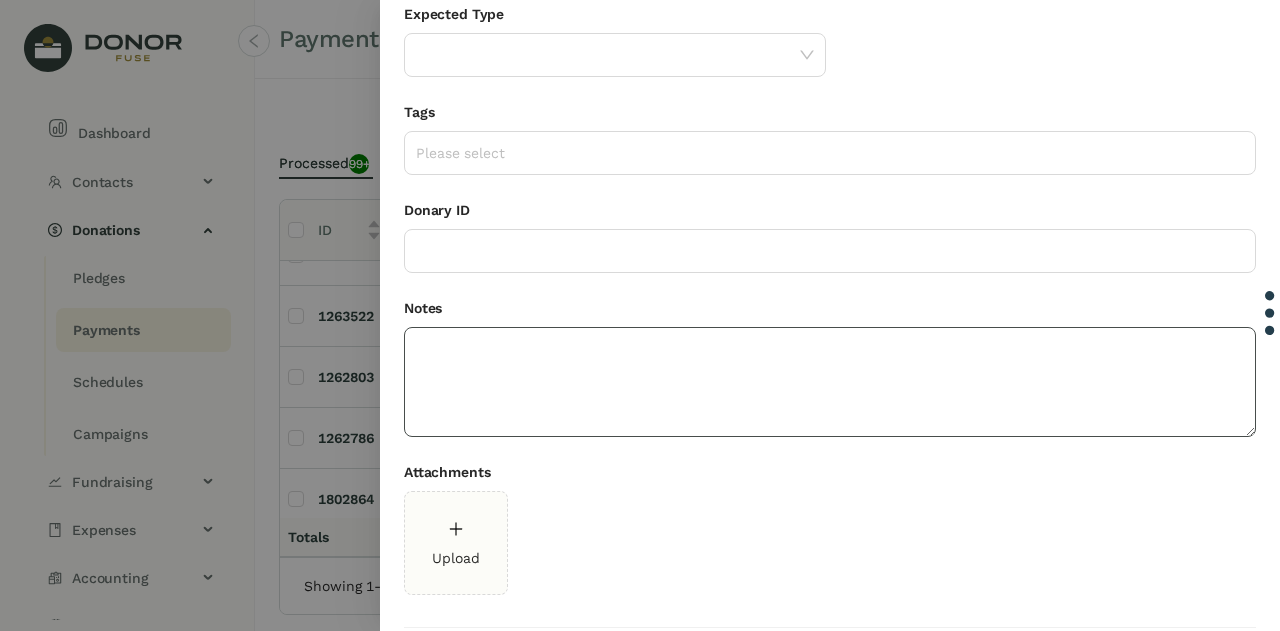 click 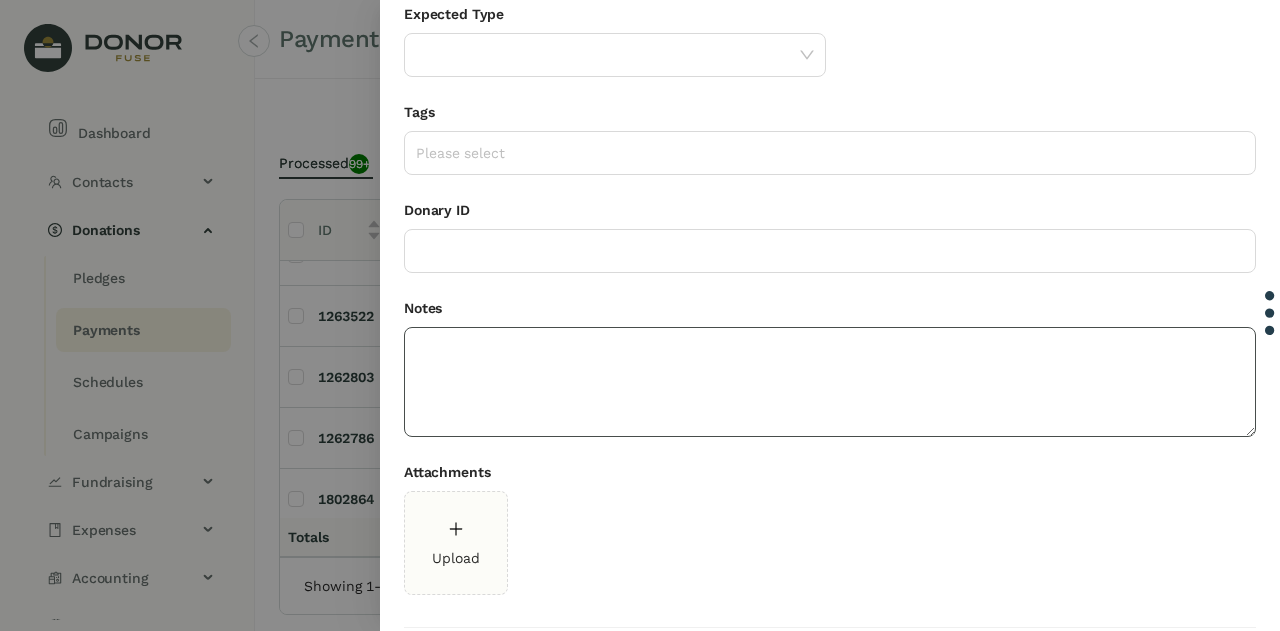 type on "*" 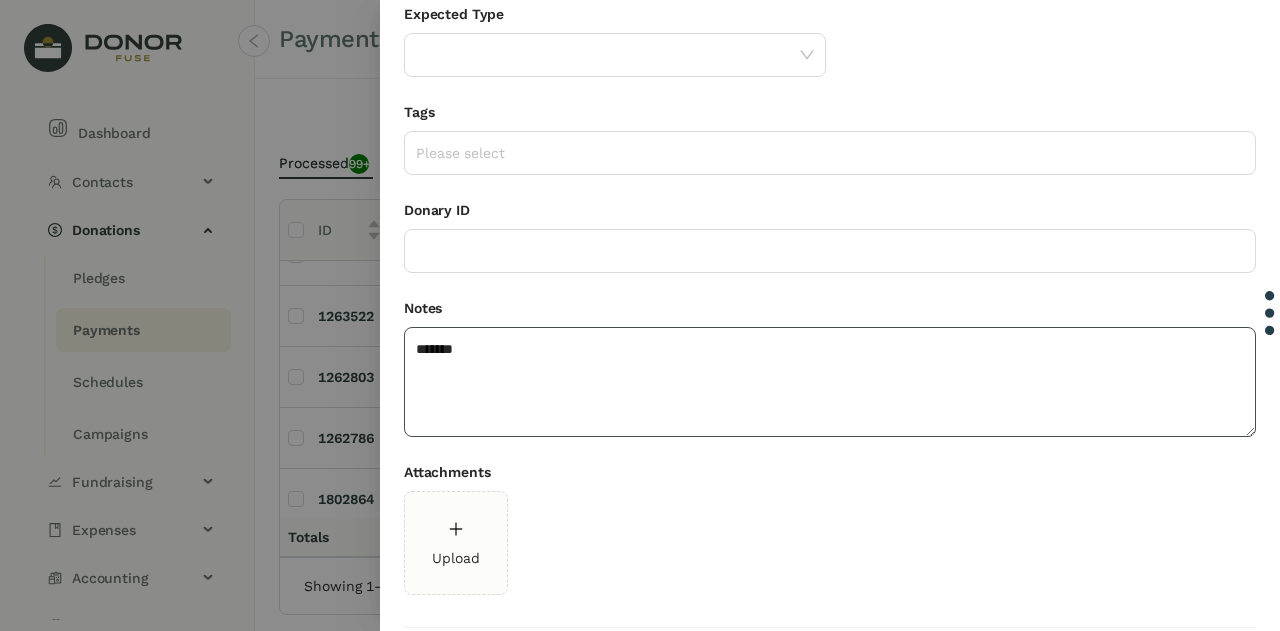 type on "********" 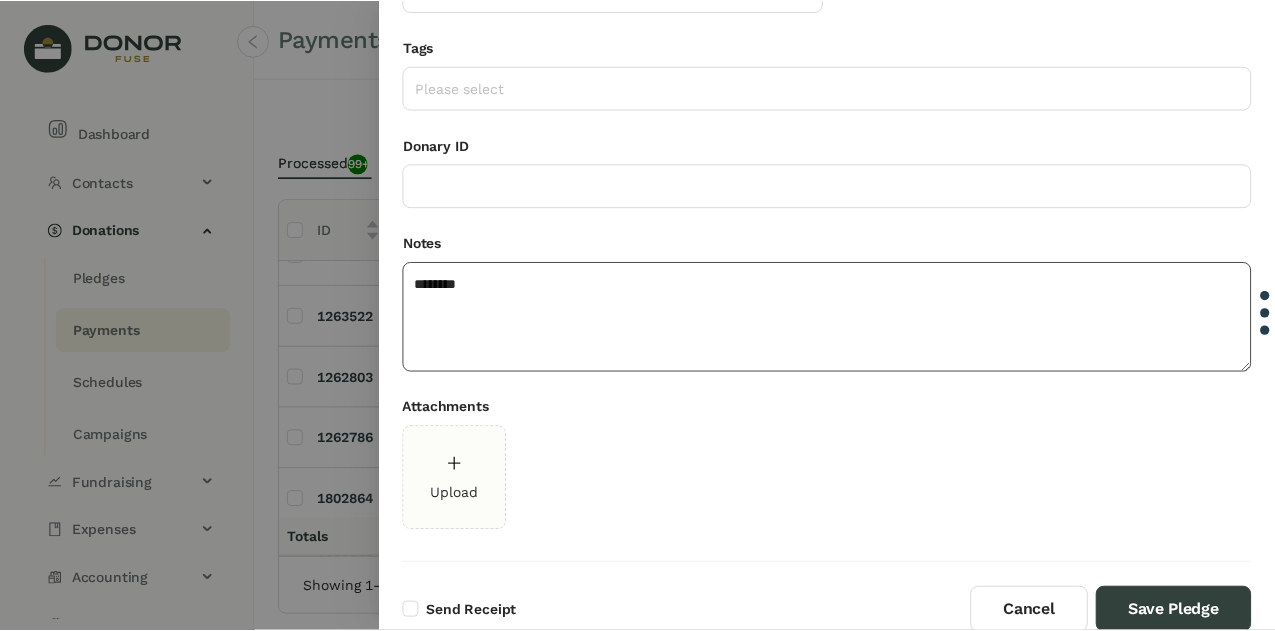 scroll, scrollTop: 0, scrollLeft: 0, axis: both 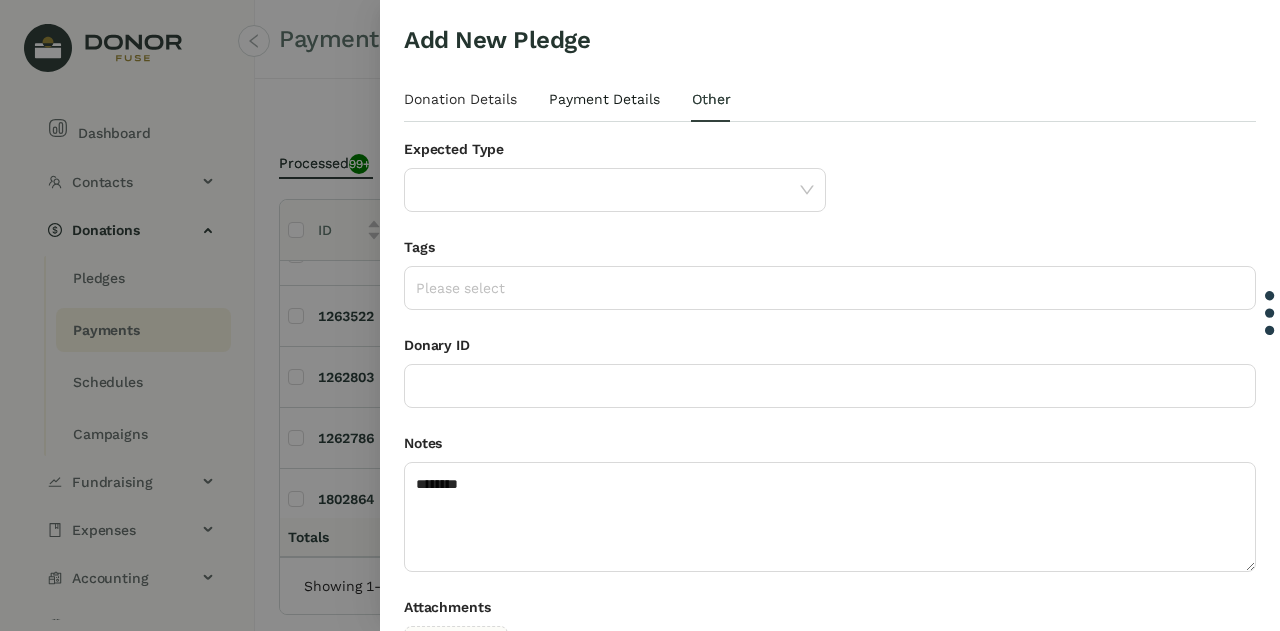 click on "Payment Details" at bounding box center (604, 99) 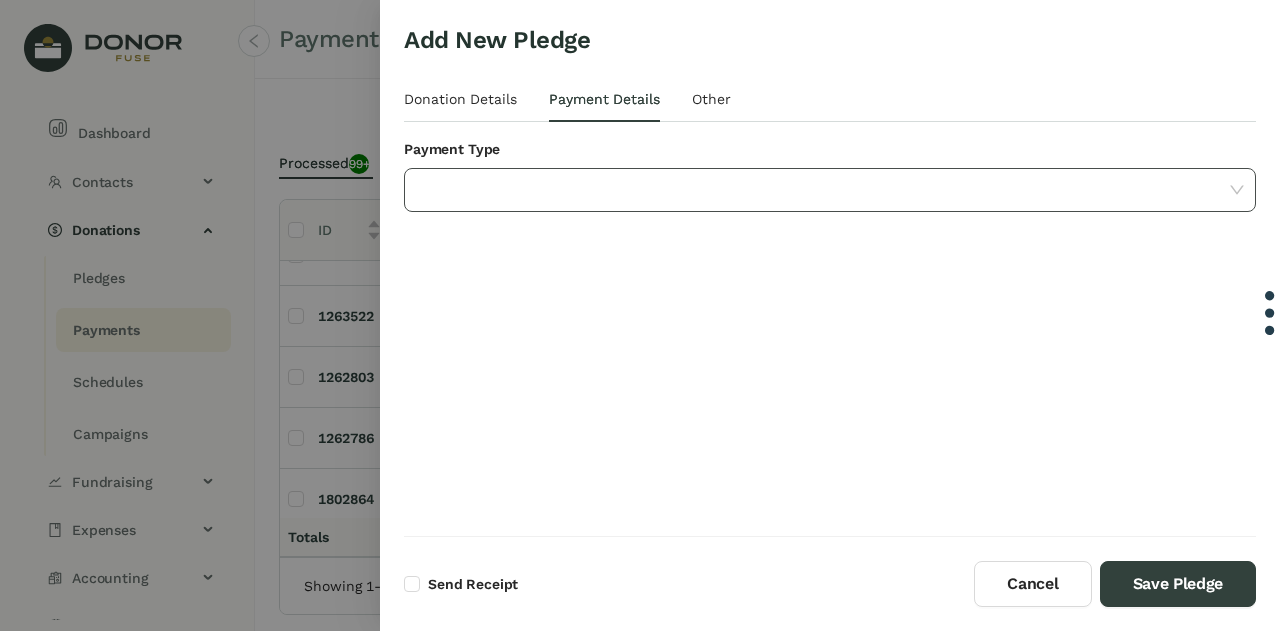 click 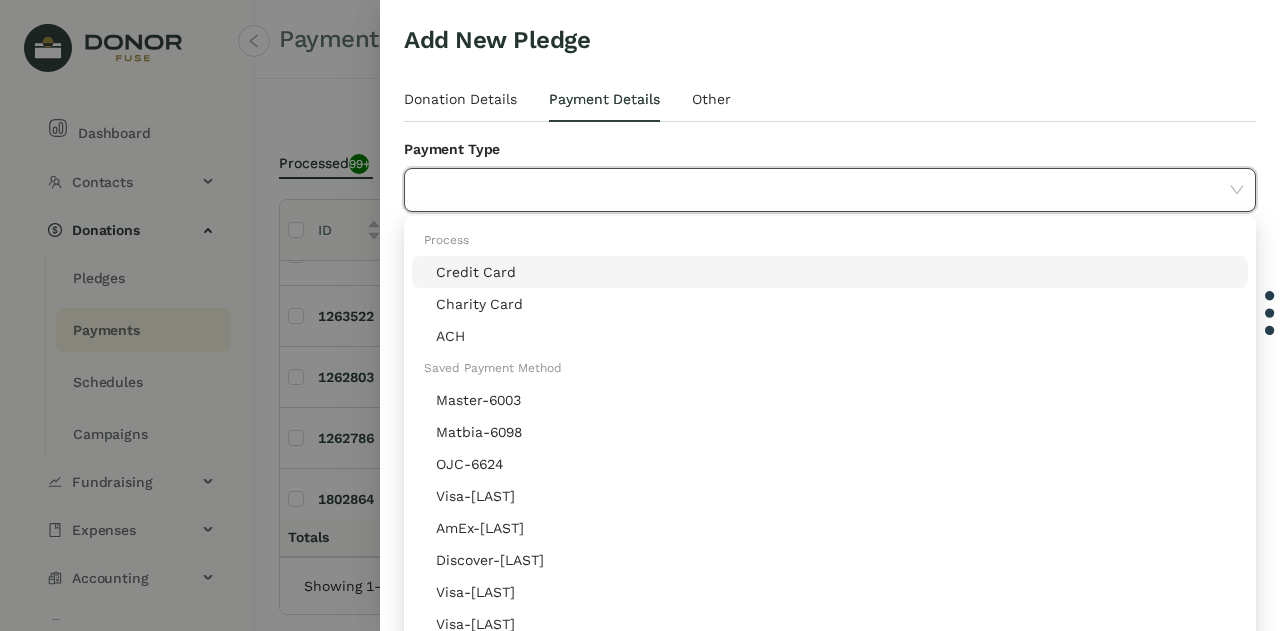 click on "Charity Card" at bounding box center [836, 336] 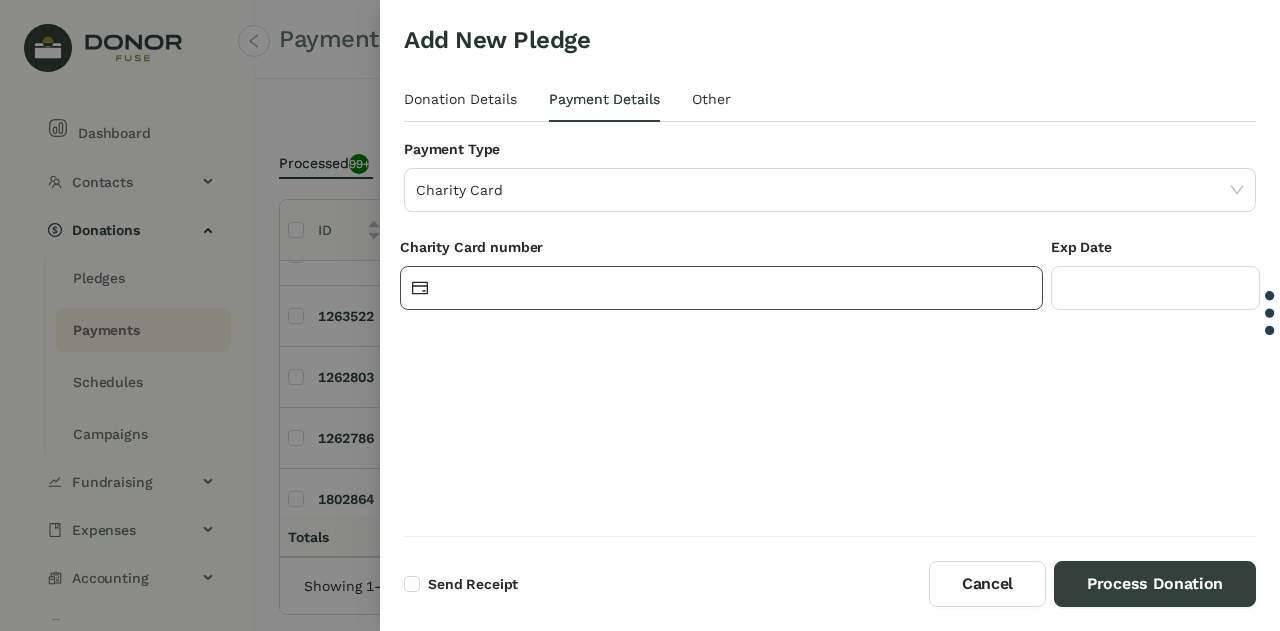 click 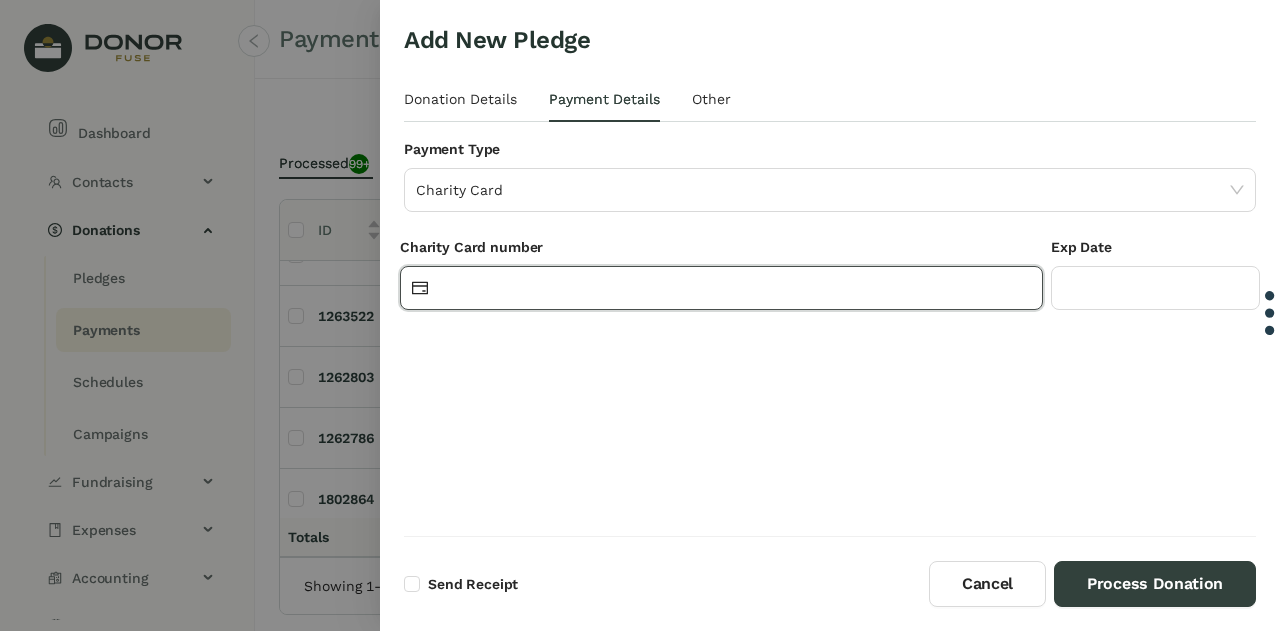 paste on "**********" 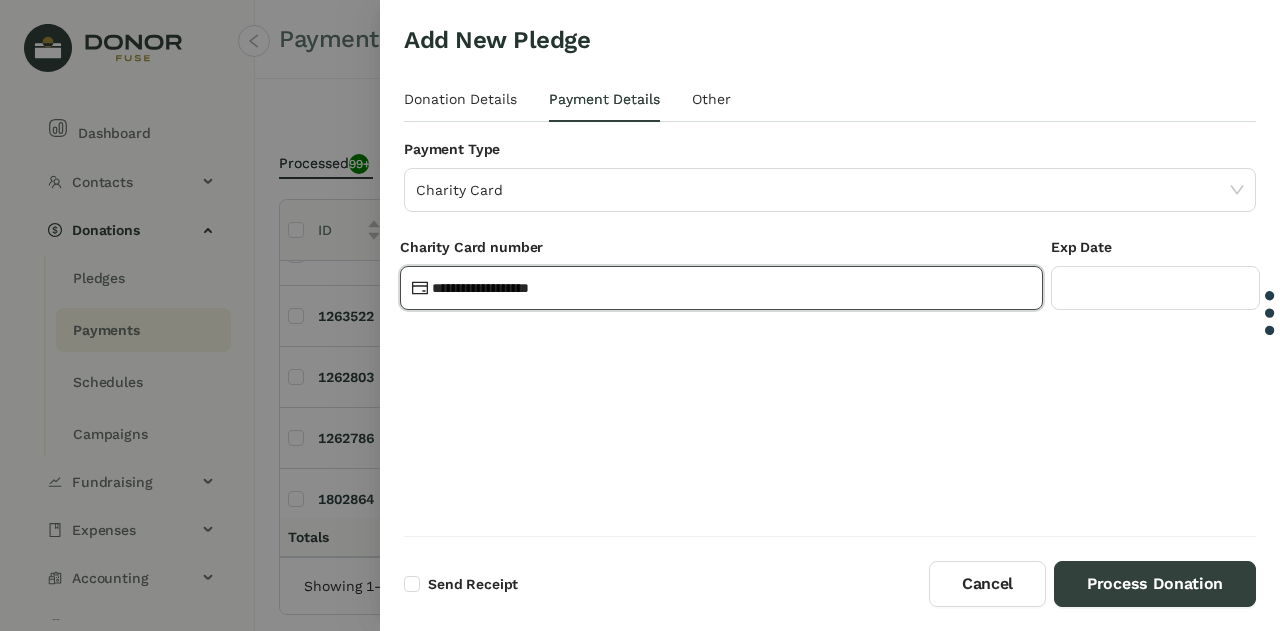 click on "**********" 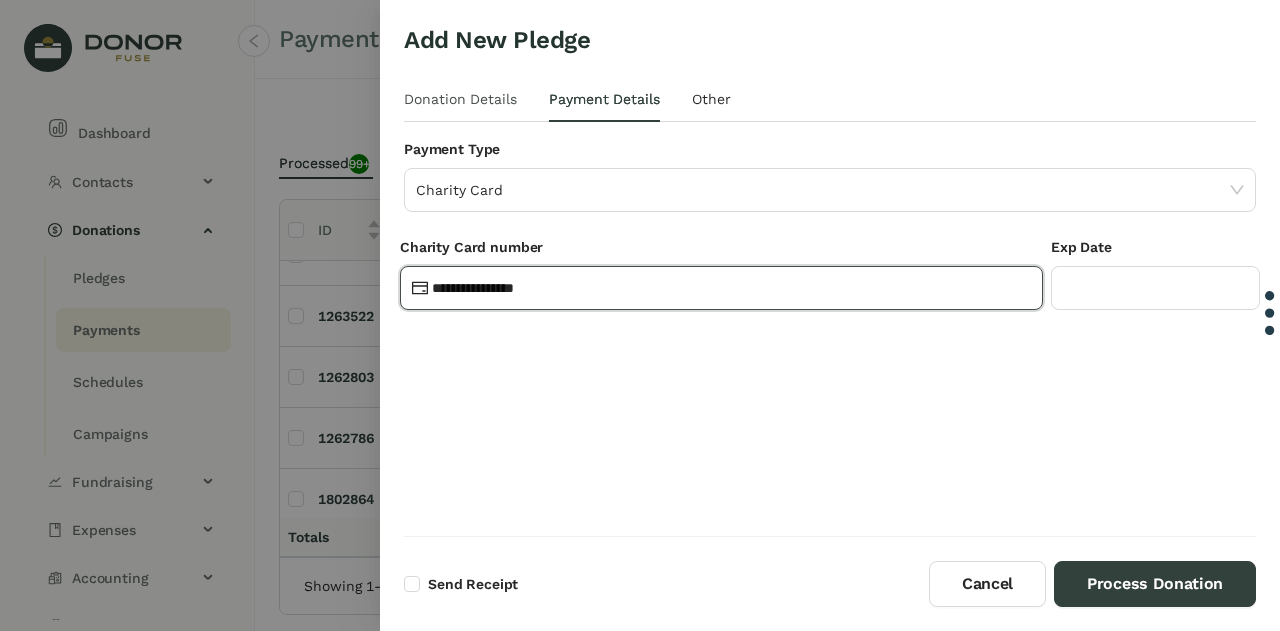 type on "**********" 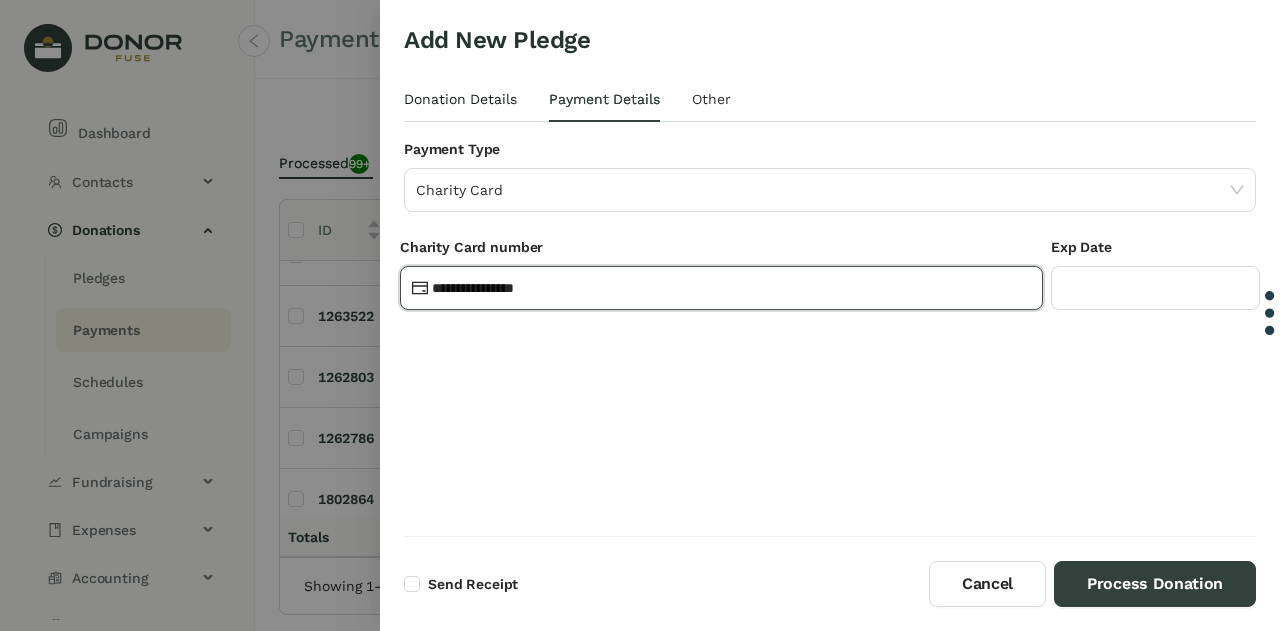click on "Donation Details" at bounding box center [460, 99] 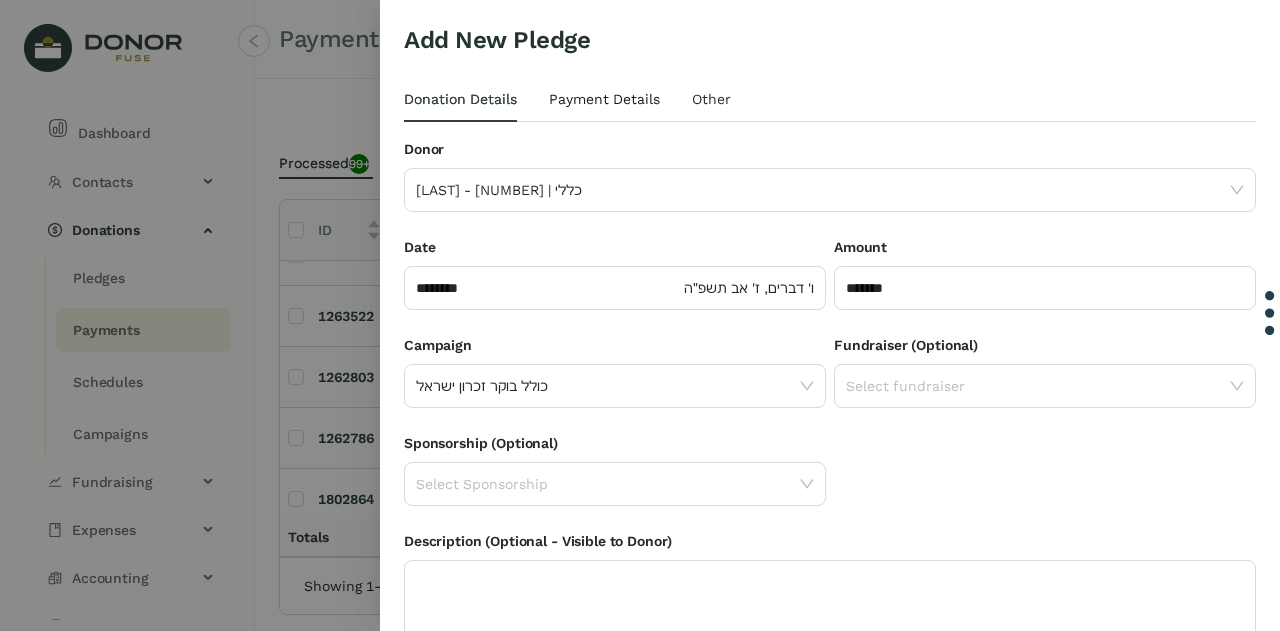 click on "Payment Details" at bounding box center (604, 99) 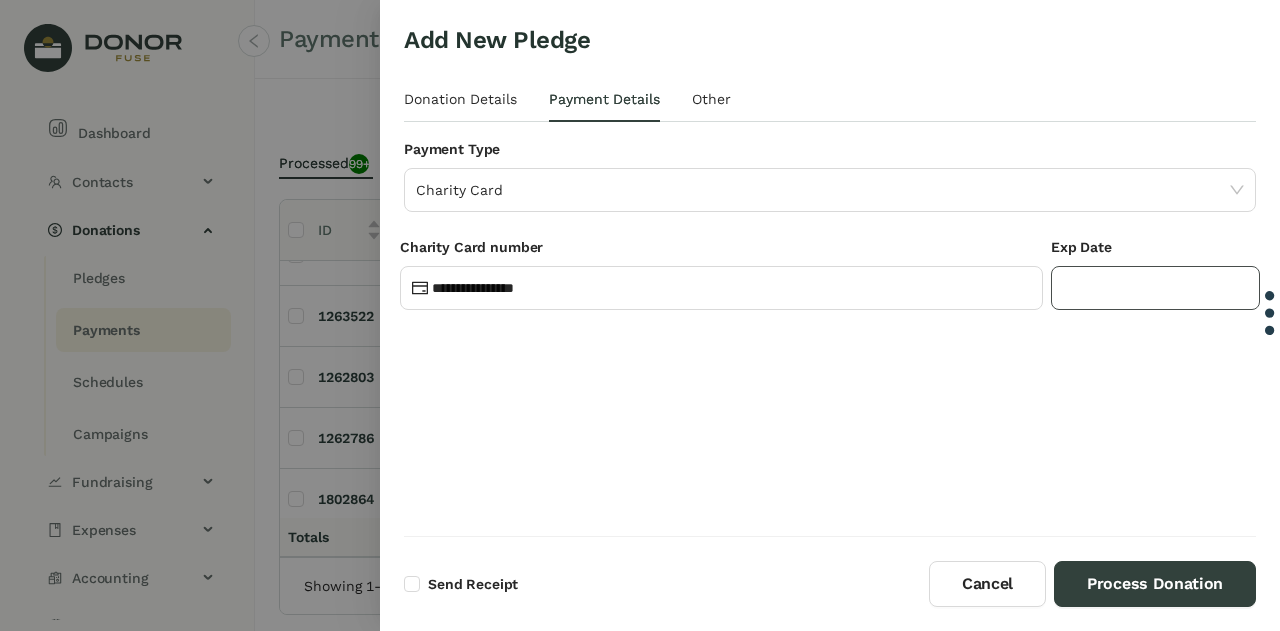 click 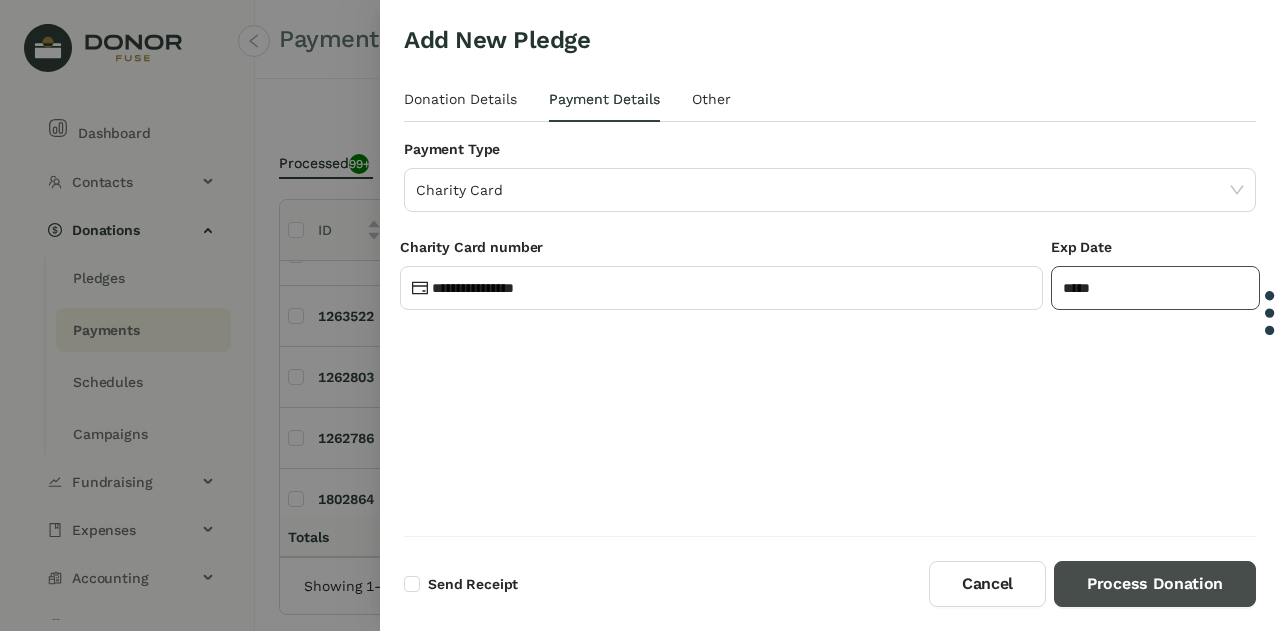 type on "*****" 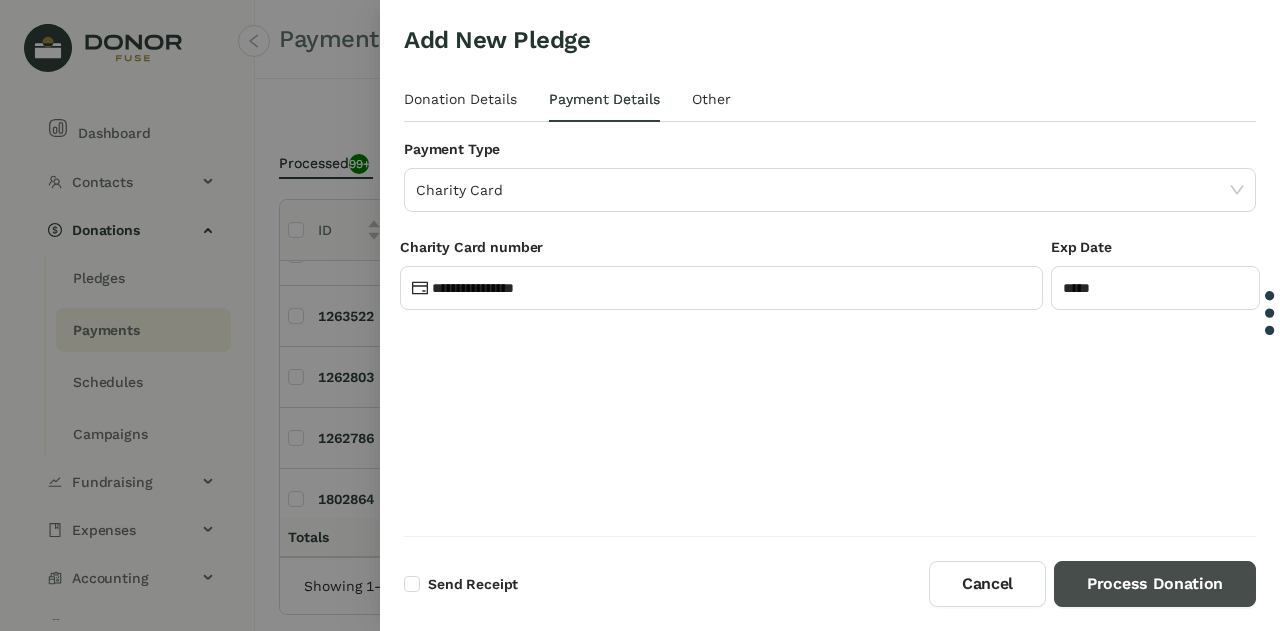 click on "Process Donation" at bounding box center [1155, 584] 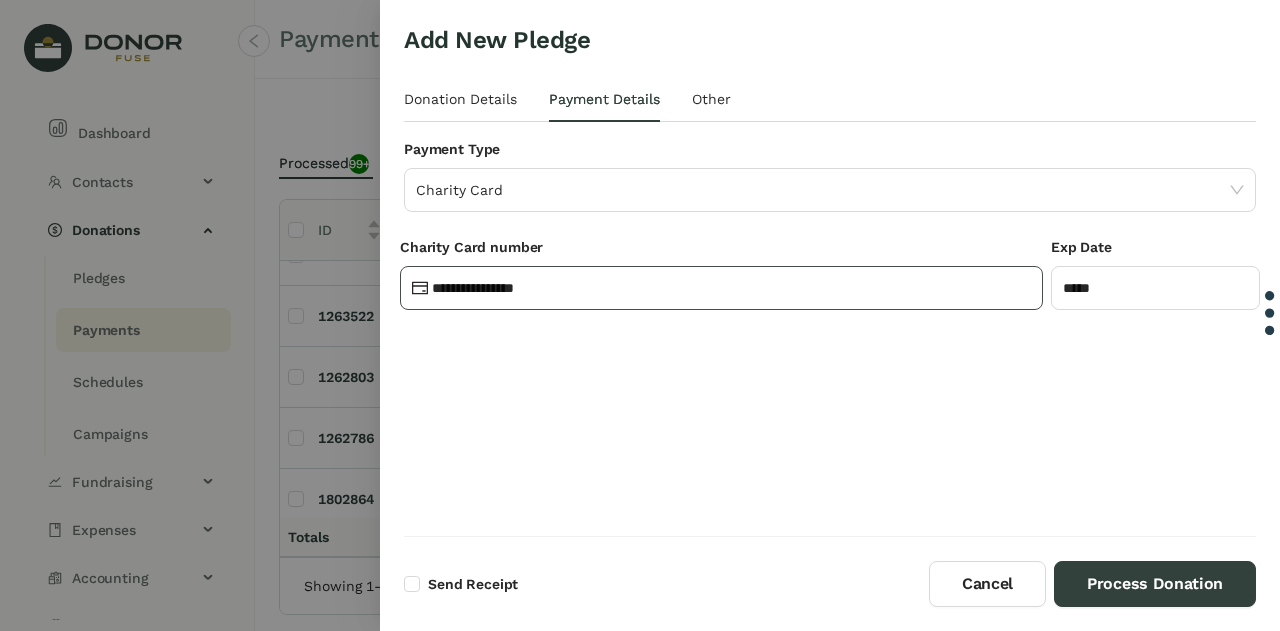 click on "**********" 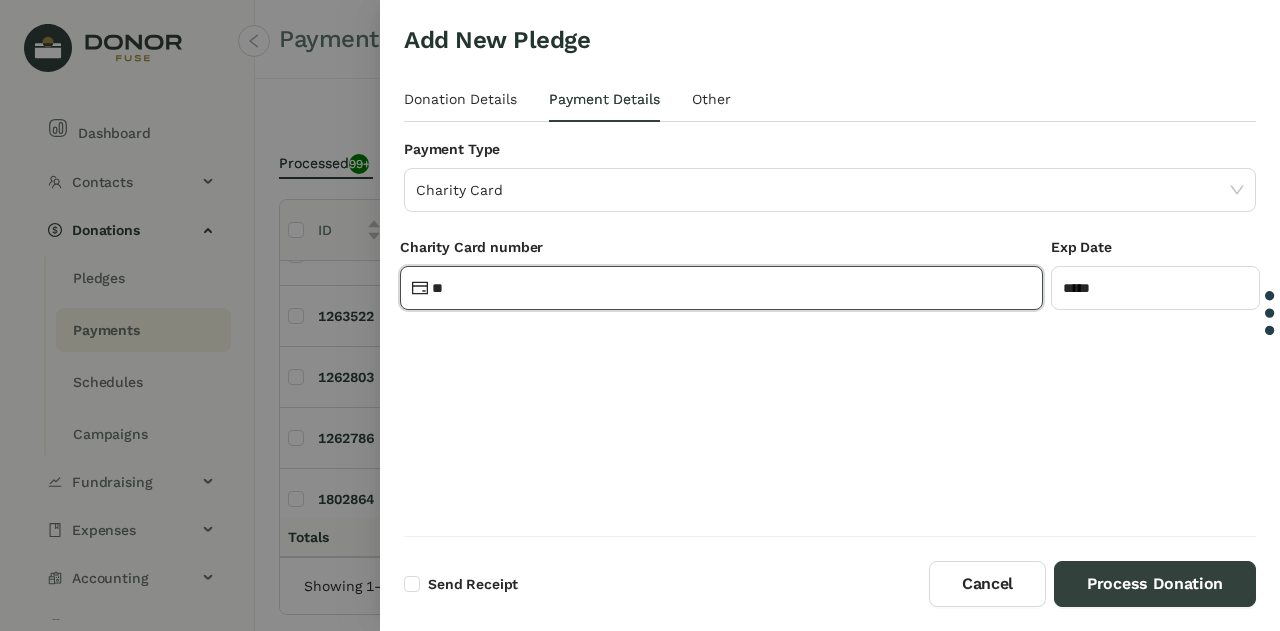type on "*" 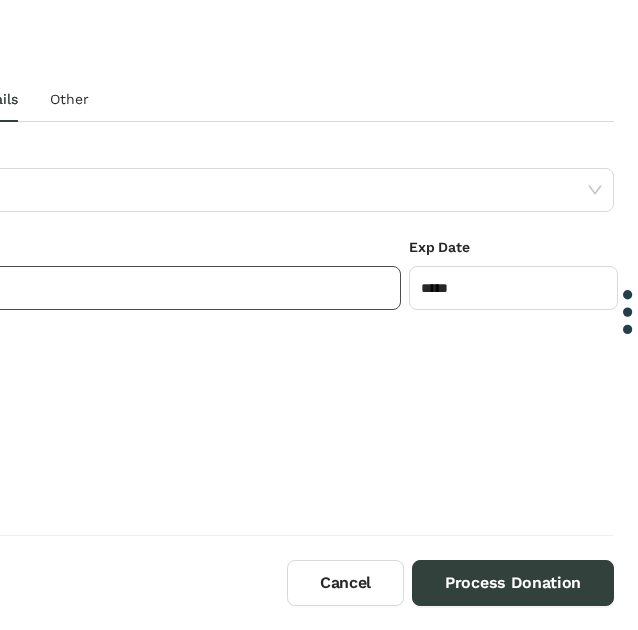 click on "****" 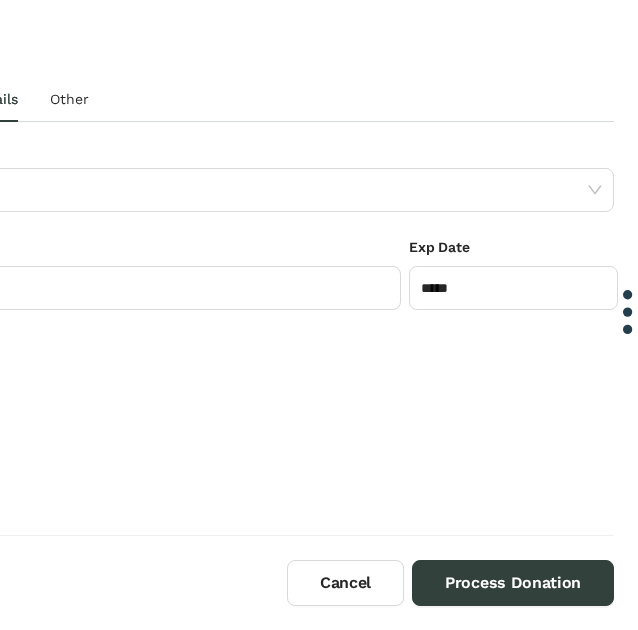 click on "Send Receipt Cancel Process Donation" at bounding box center (188, 570) 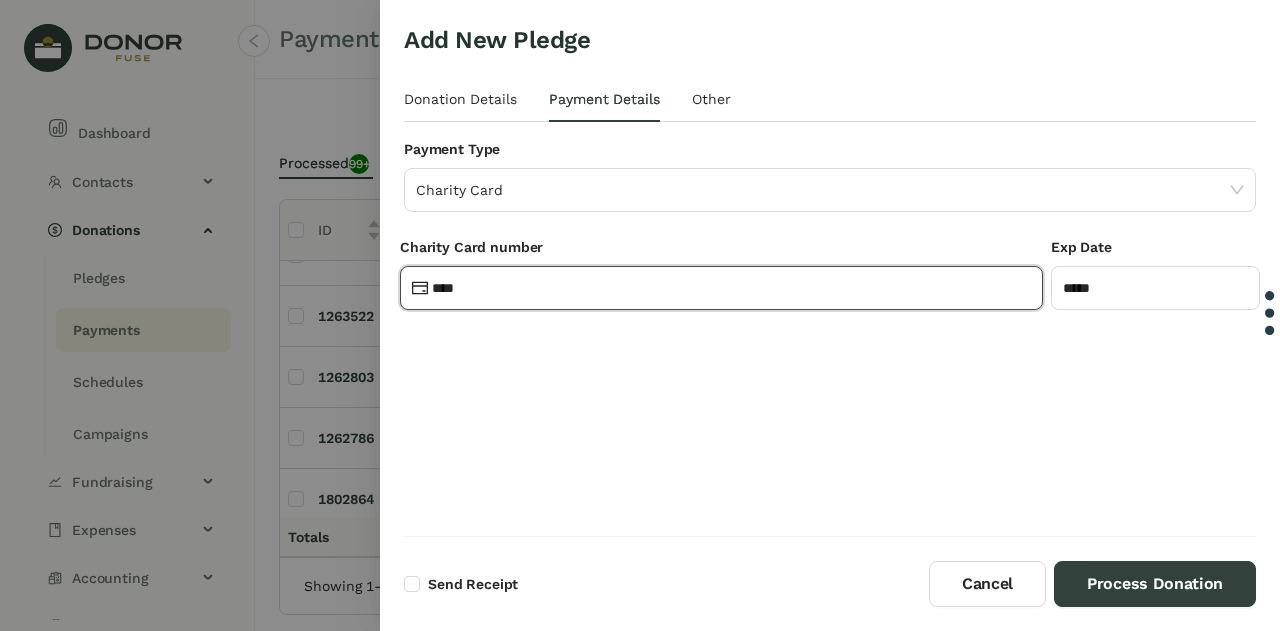 click on "****" 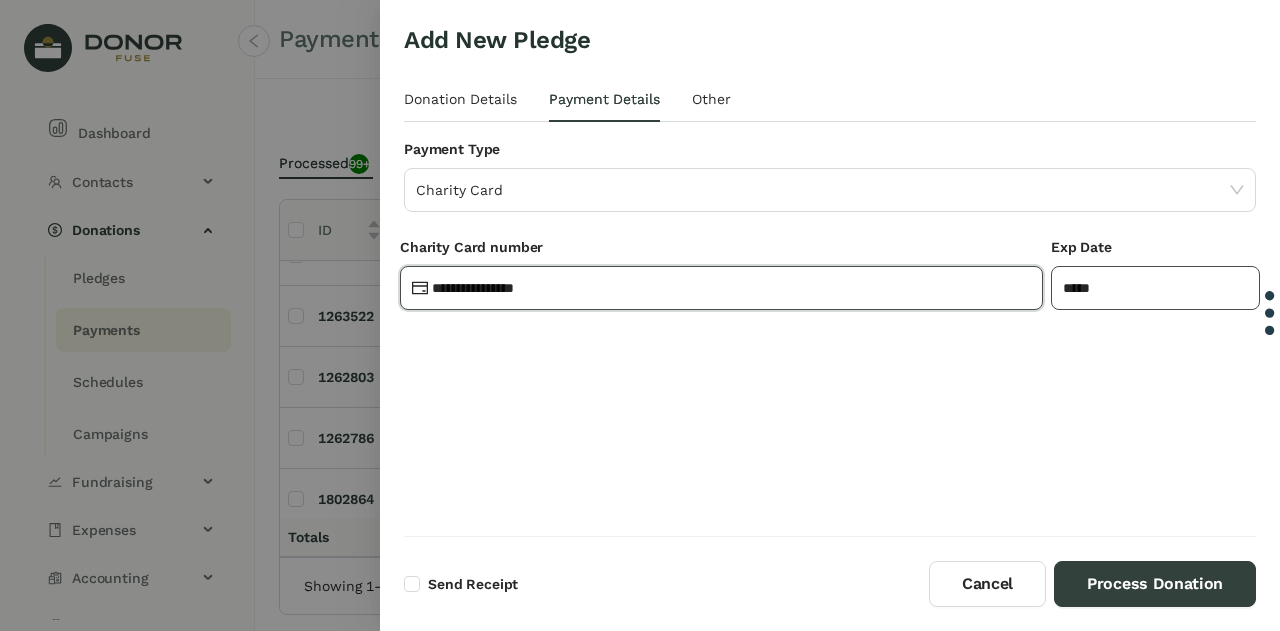 type on "**********" 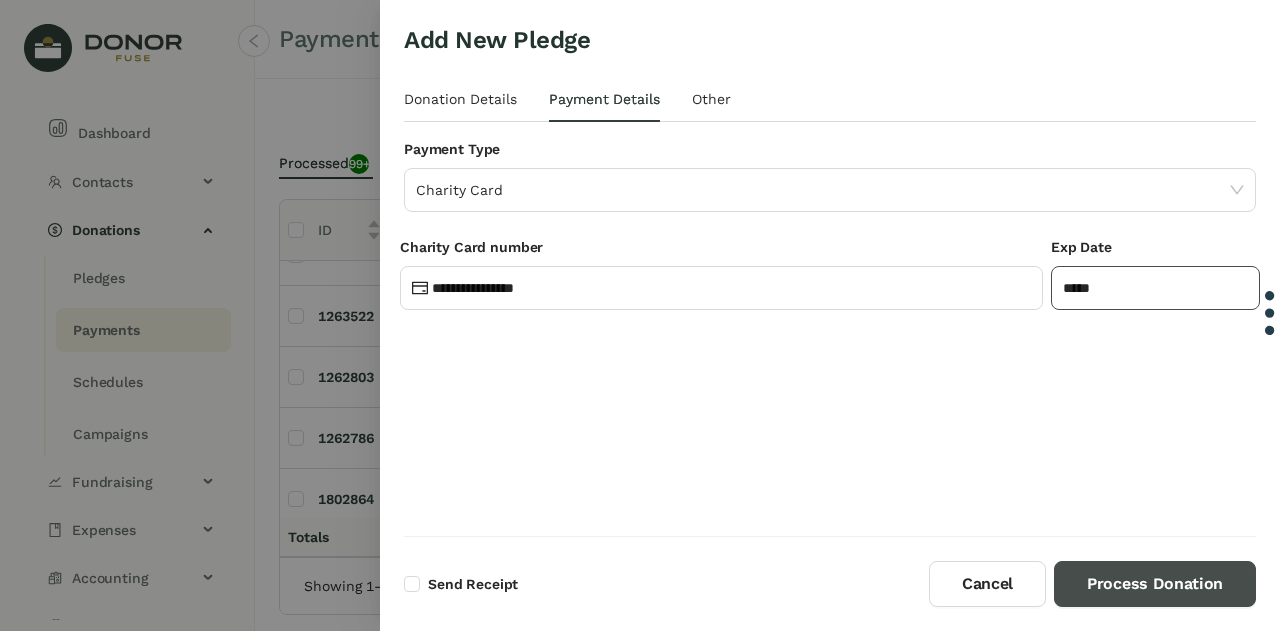 type on "*****" 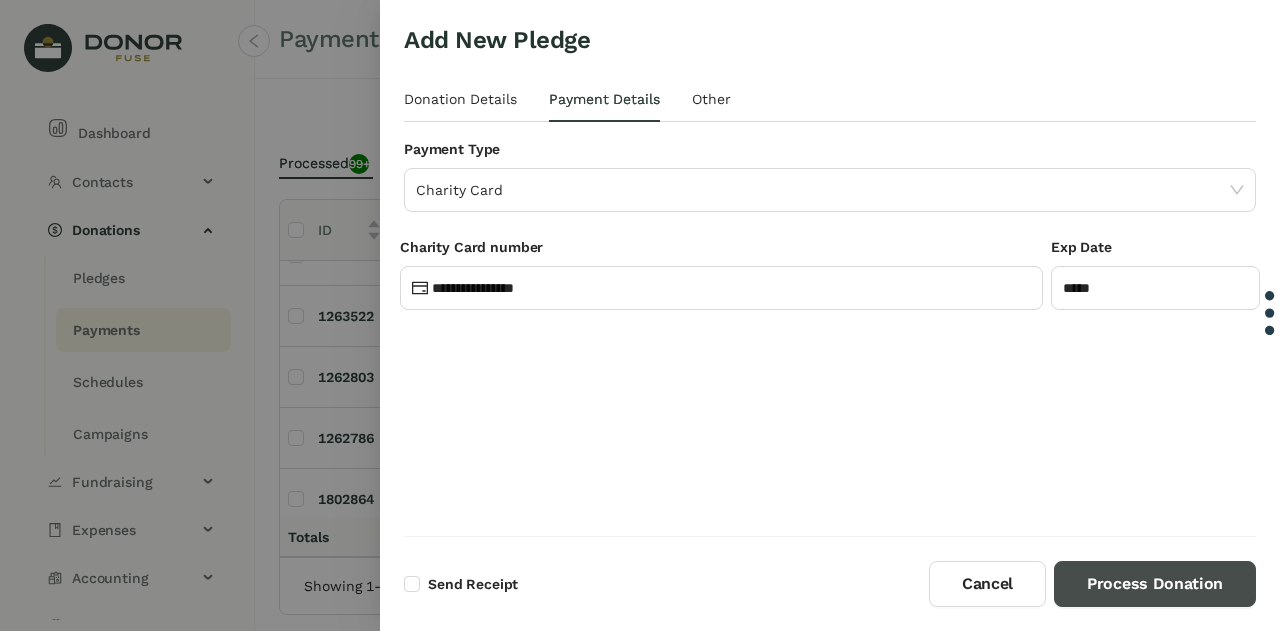click on "Process Donation" at bounding box center [1155, 584] 